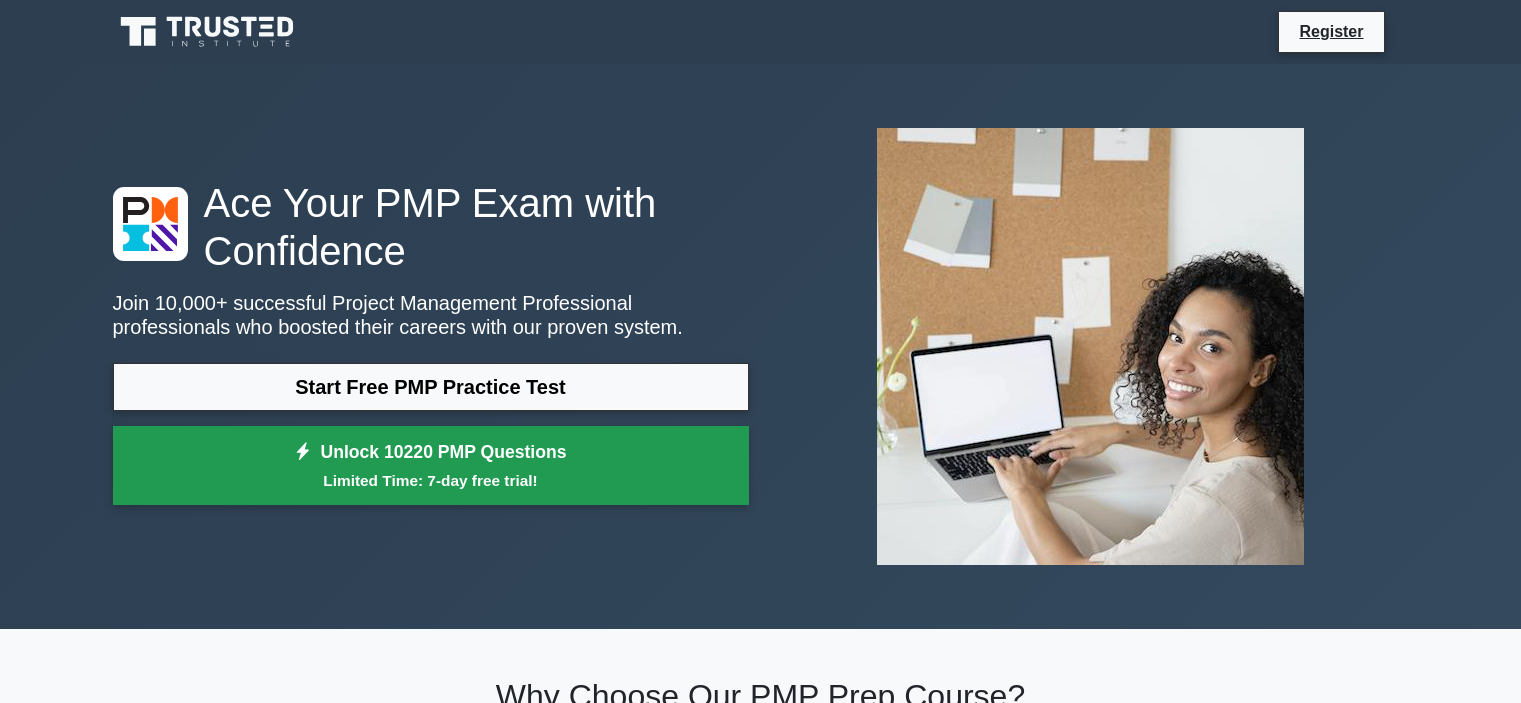 scroll, scrollTop: 0, scrollLeft: 0, axis: both 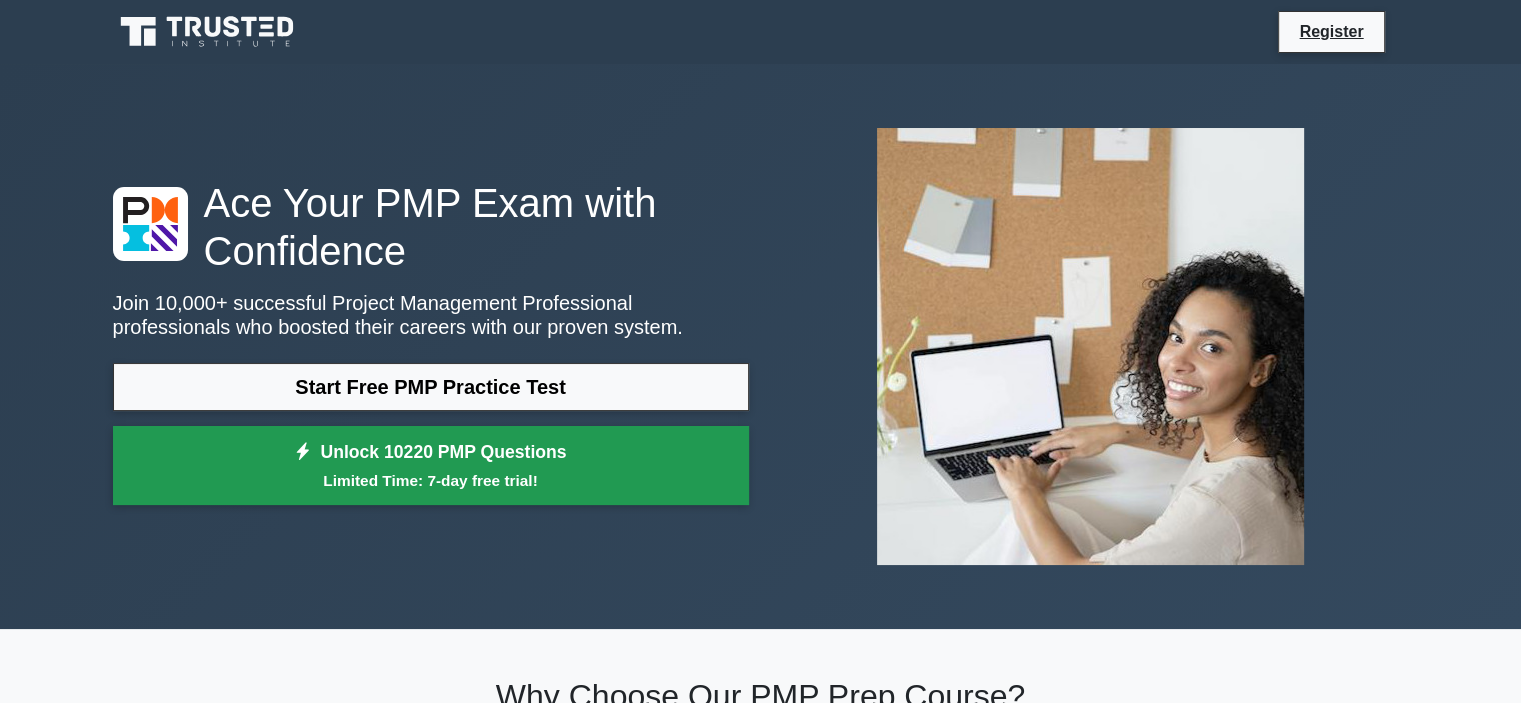 click on "Limited Time: 7-day free trial!" at bounding box center [431, 480] 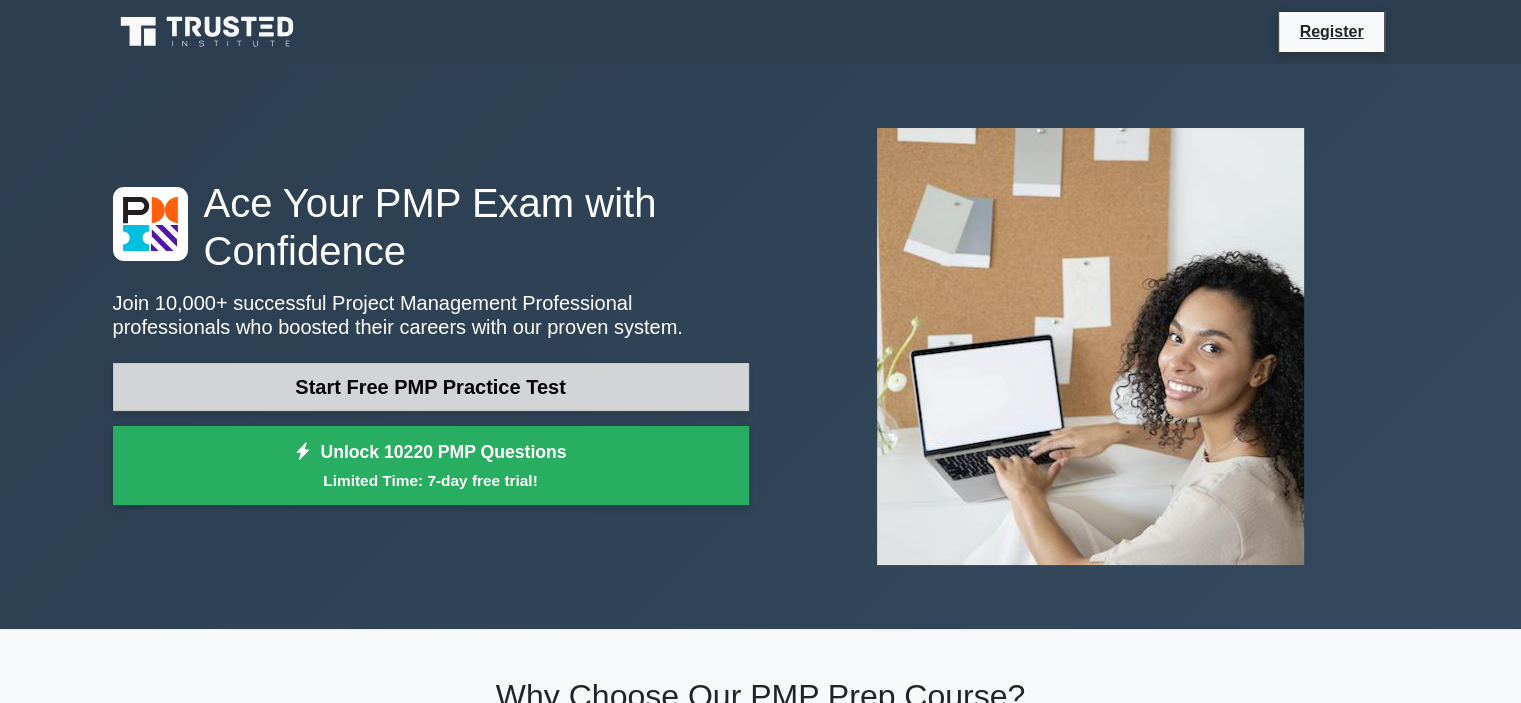 click on "Start Free PMP Practice Test" at bounding box center (431, 387) 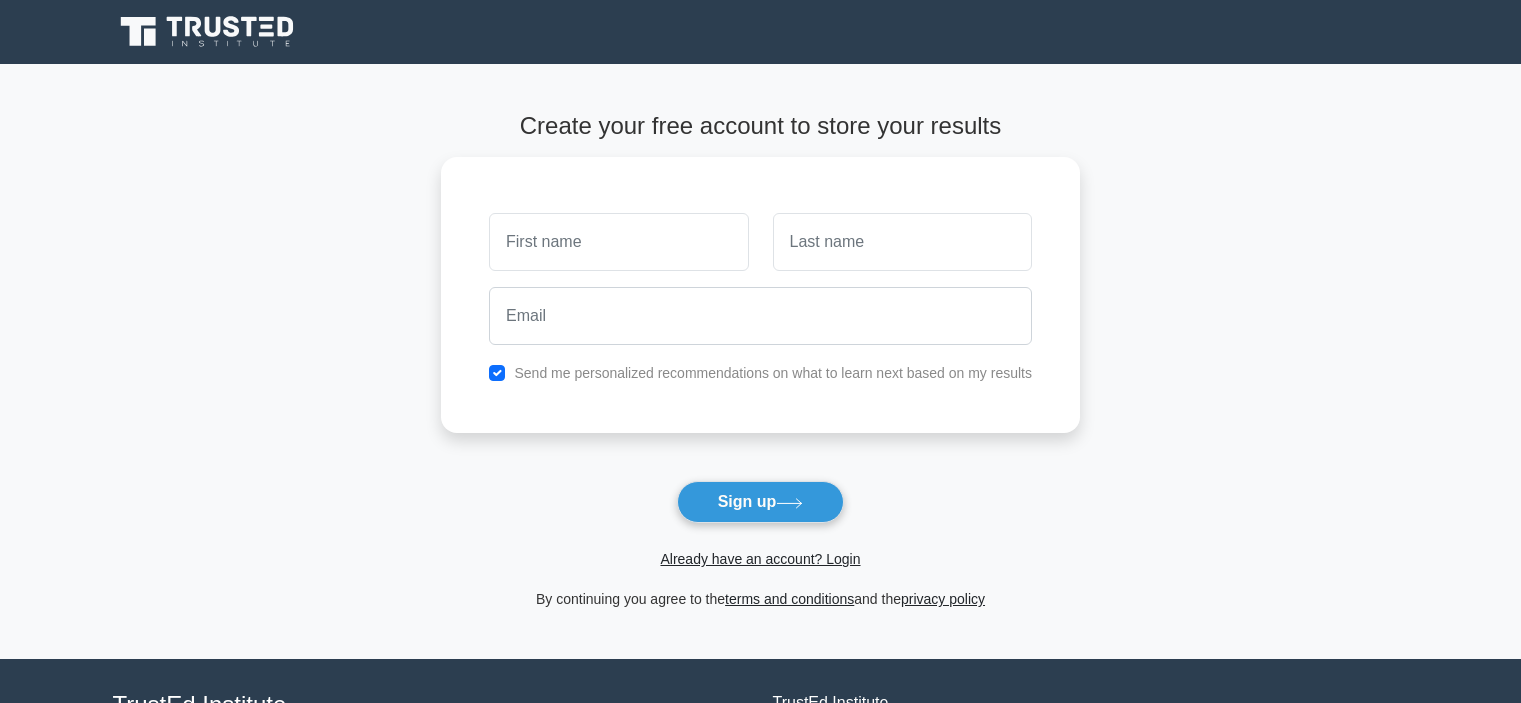 scroll, scrollTop: 0, scrollLeft: 0, axis: both 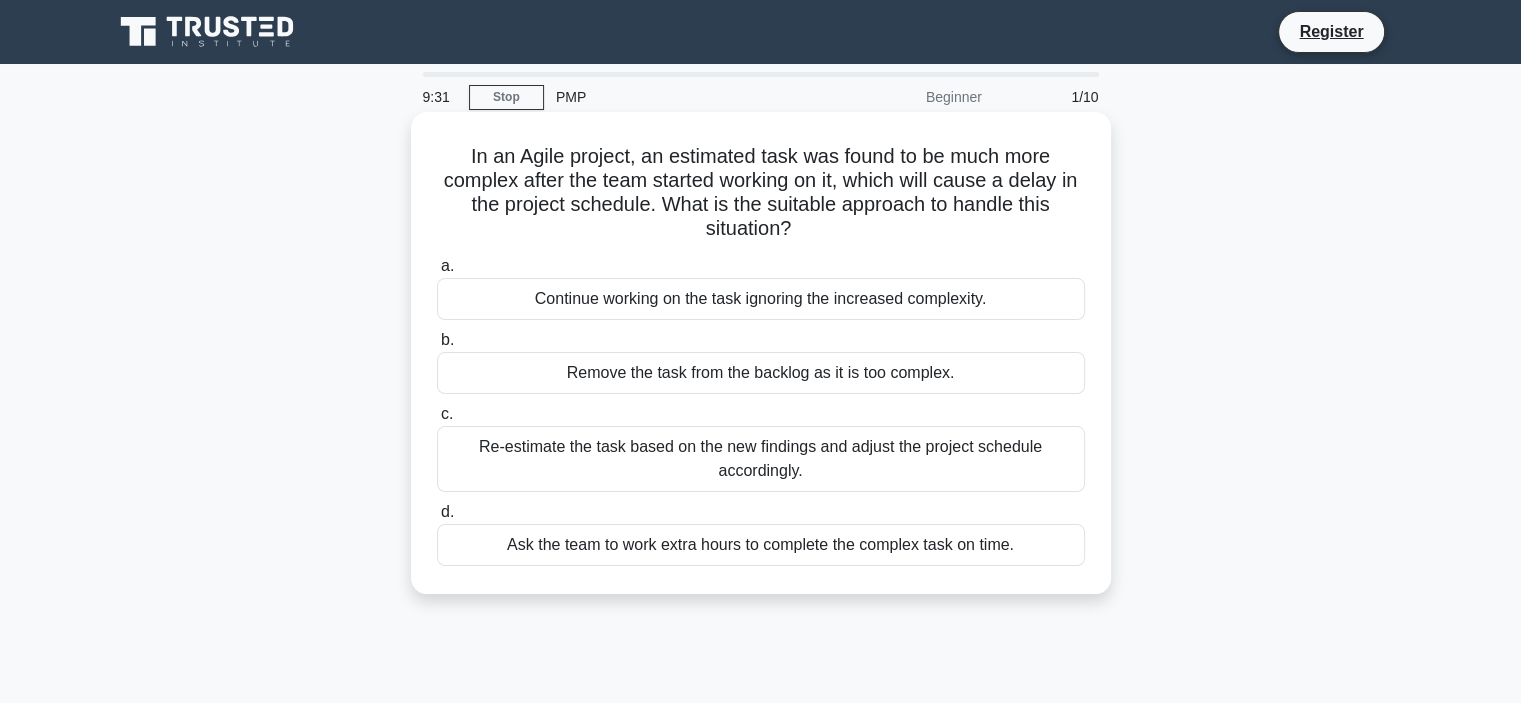 click on "Re-estimate the task based on the new findings and adjust the project schedule accordingly." at bounding box center (761, 459) 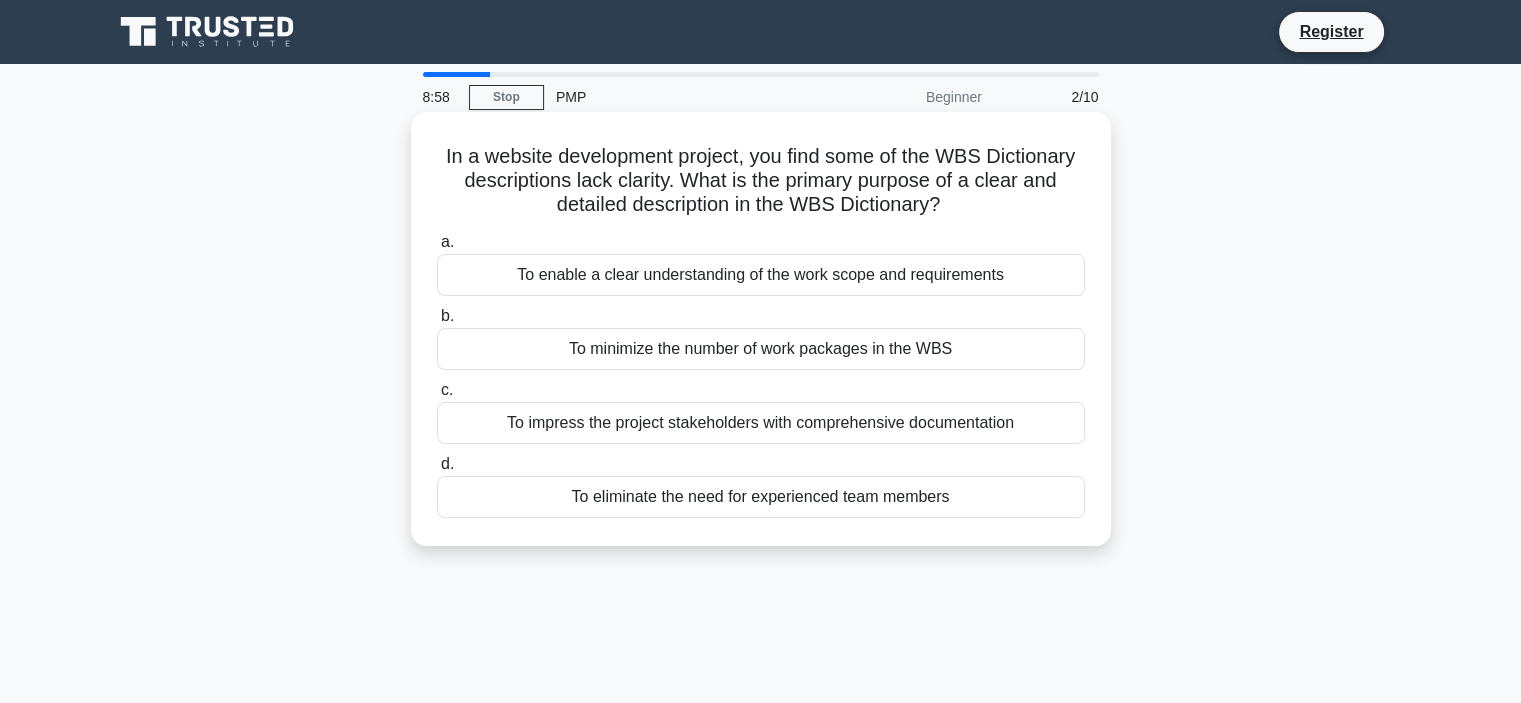 click on "To enable a clear understanding of the work scope and requirements" at bounding box center (761, 275) 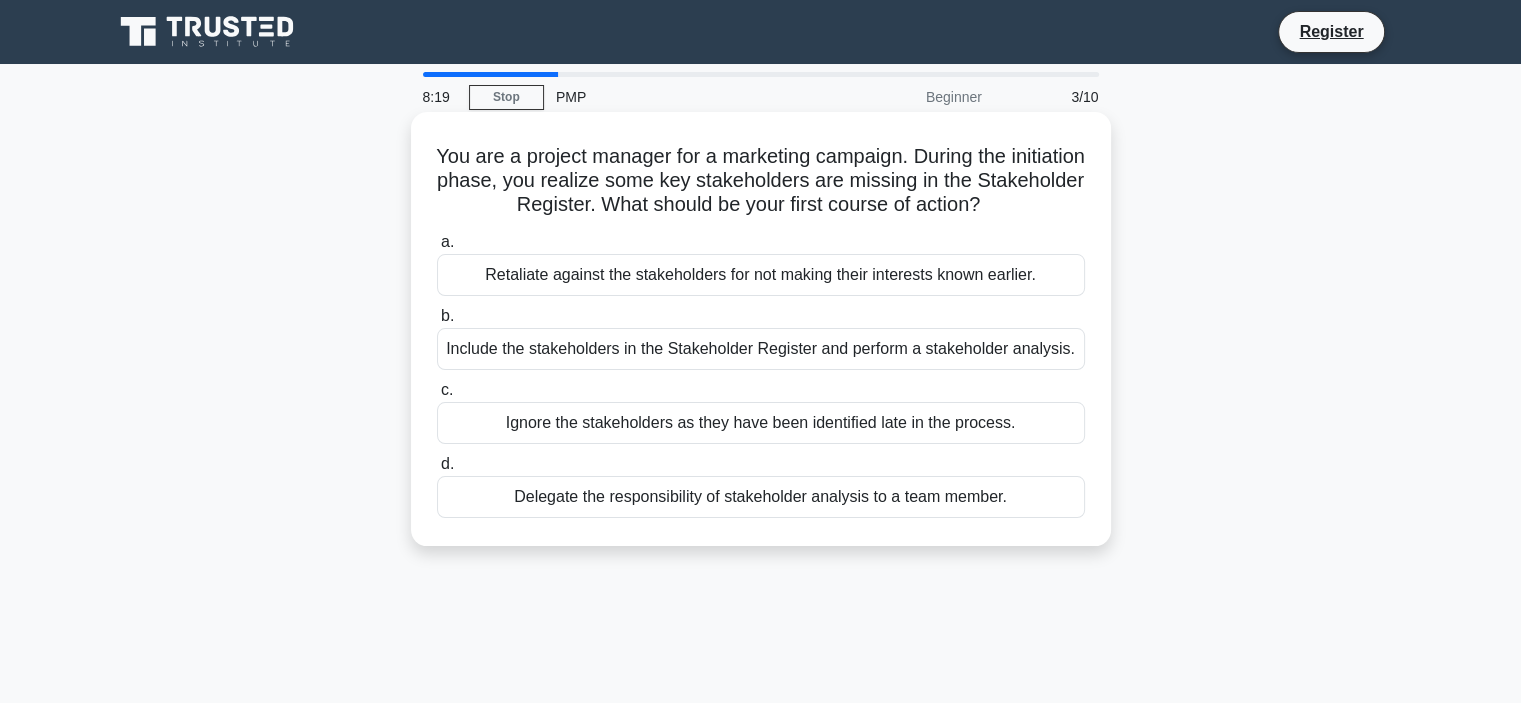click on "Delegate the responsibility of stakeholder analysis to a team member." at bounding box center [761, 497] 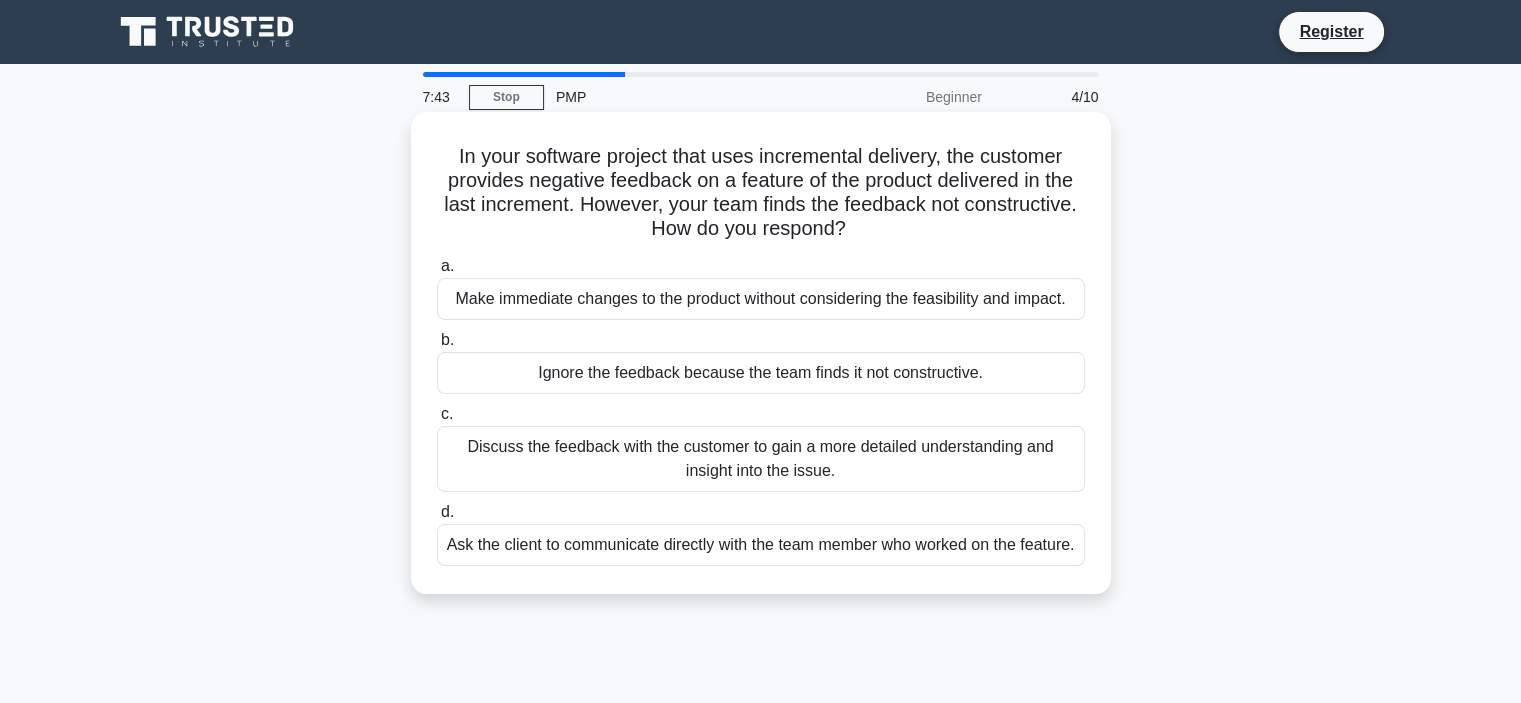 click on "Discuss the feedback with the customer to gain a more detailed understanding and insight into the issue." at bounding box center [761, 459] 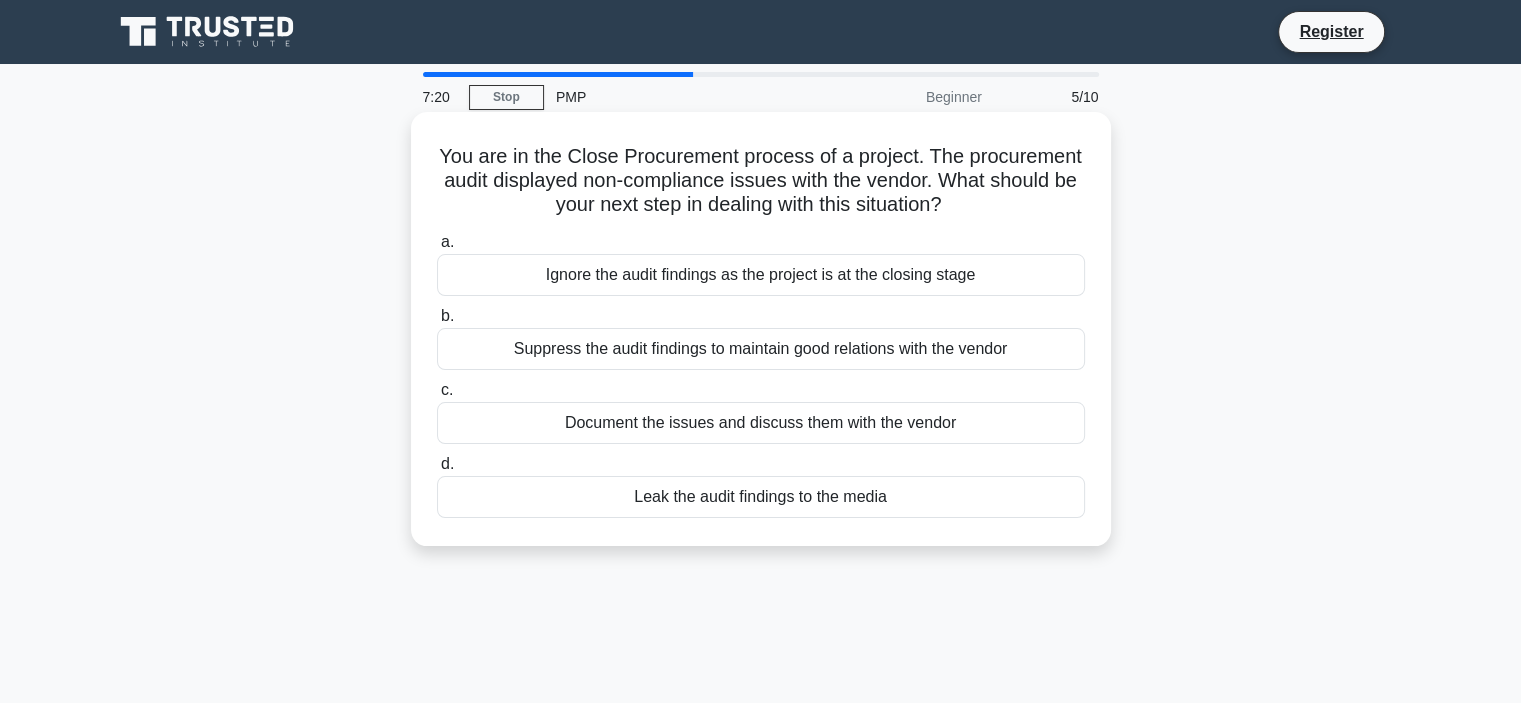 click on "Suppress the audit findings to maintain good relations with the vendor" at bounding box center (761, 349) 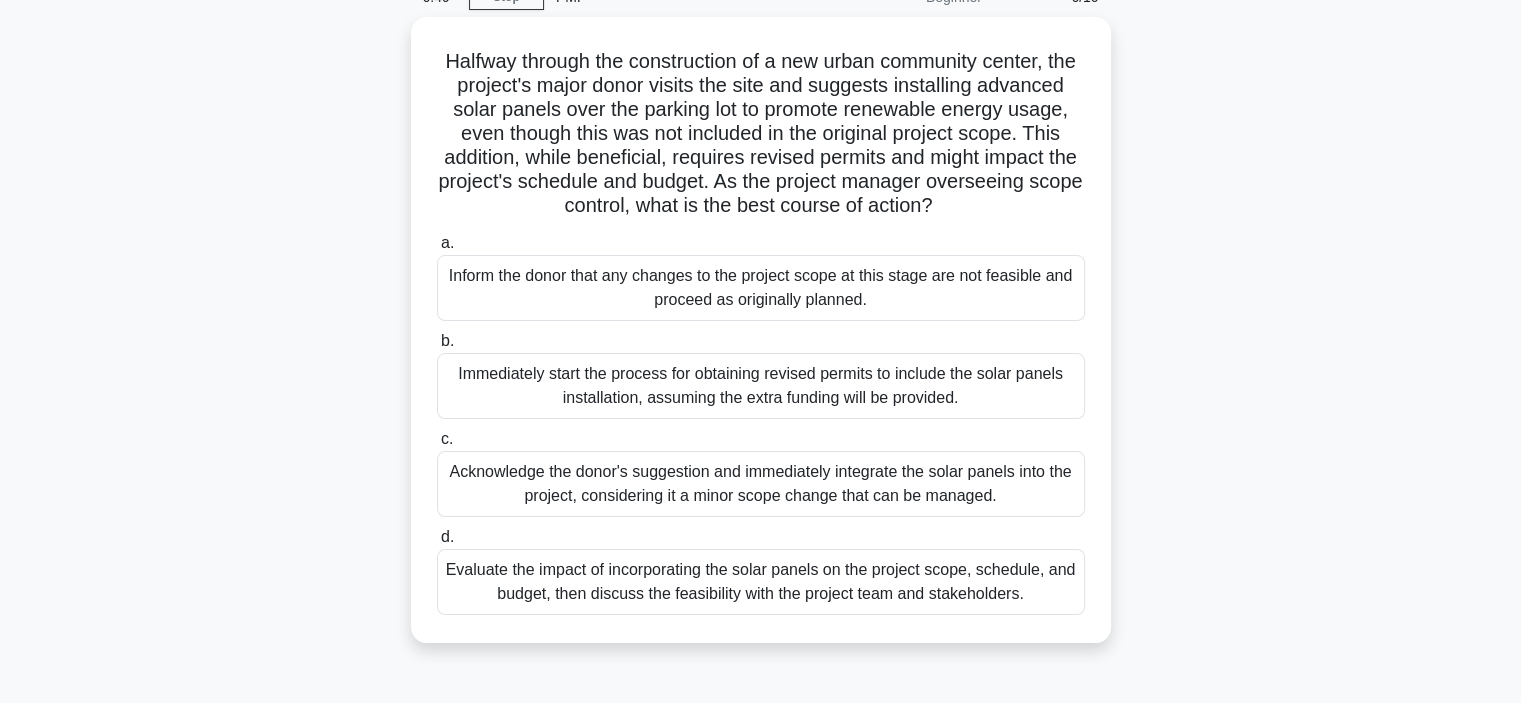 scroll, scrollTop: 200, scrollLeft: 0, axis: vertical 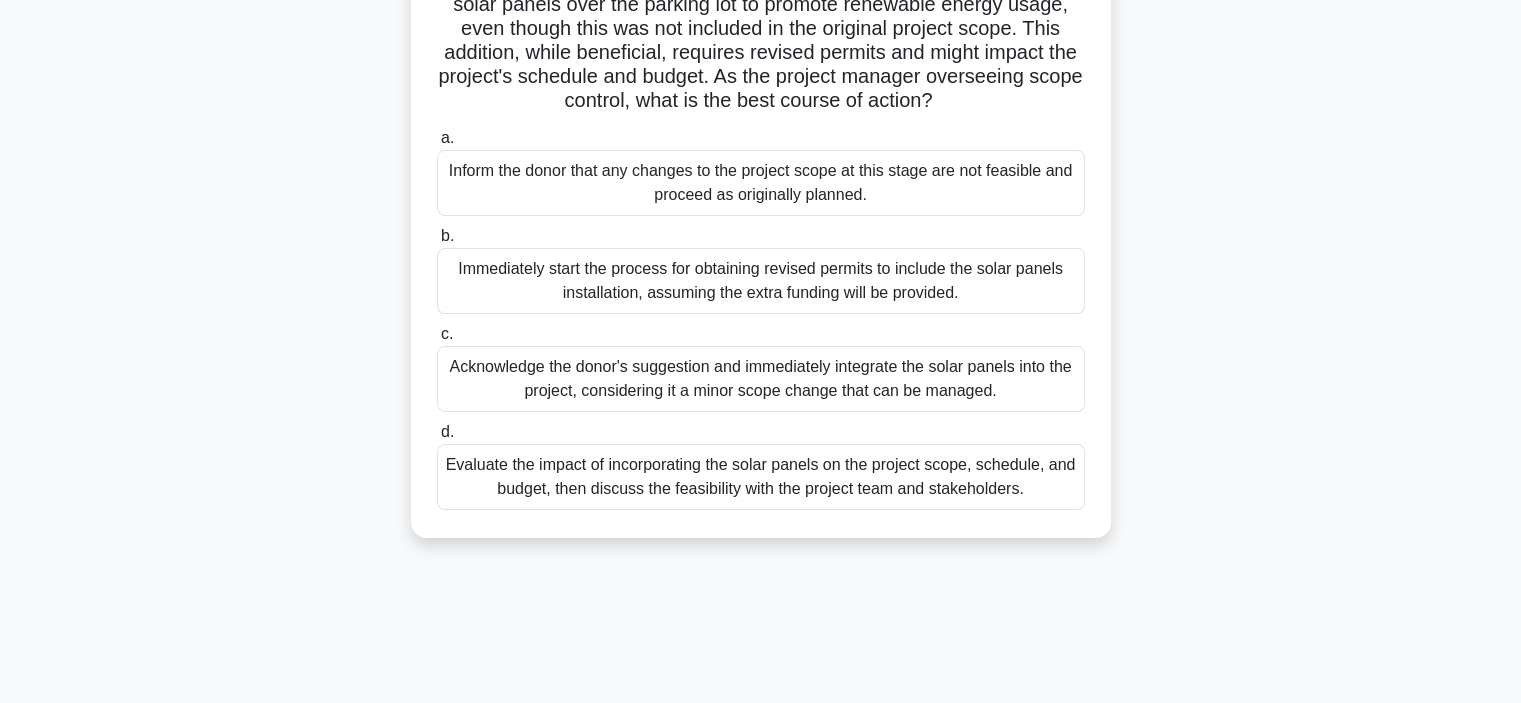 click on "Evaluate the impact of incorporating the solar panels on the project scope, schedule, and budget, then discuss the feasibility with the project team and stakeholders." at bounding box center [761, 477] 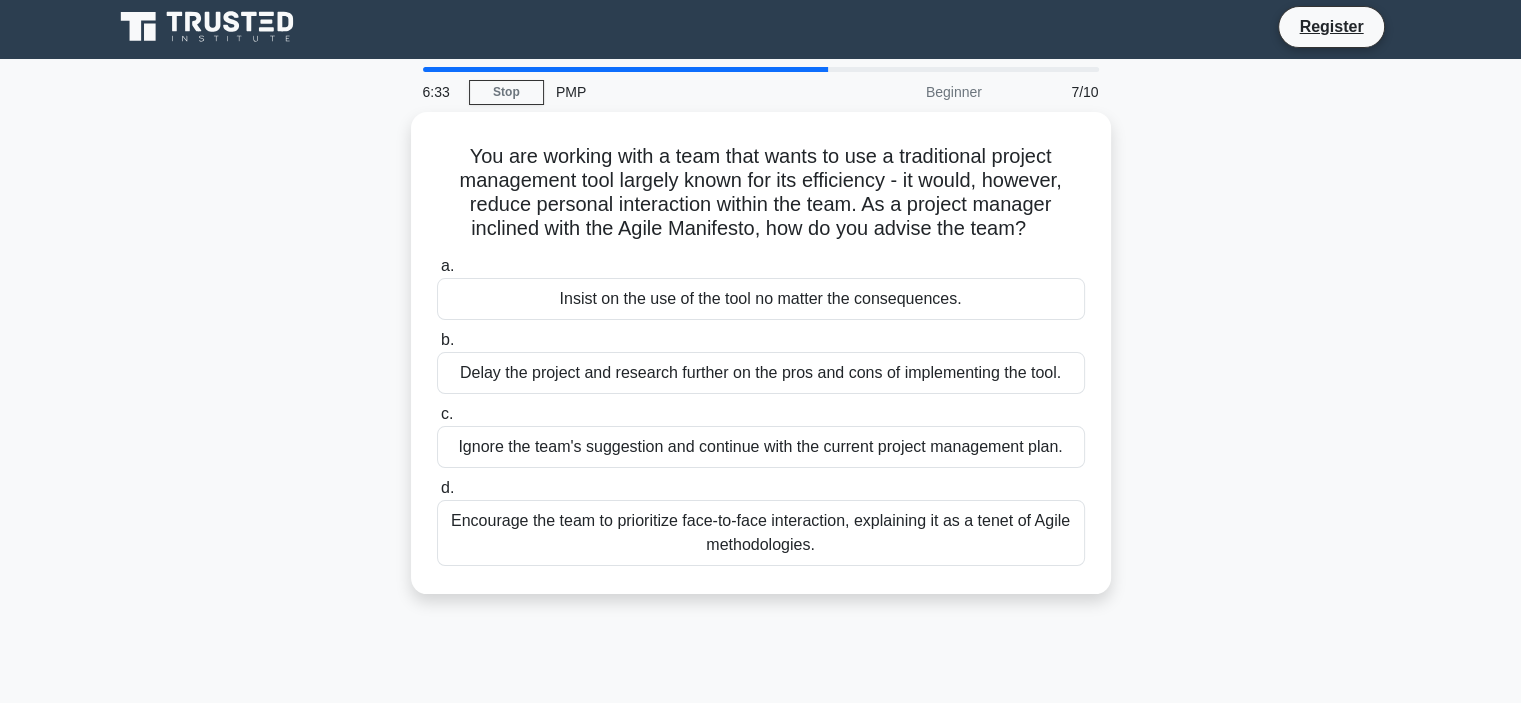 scroll, scrollTop: 0, scrollLeft: 0, axis: both 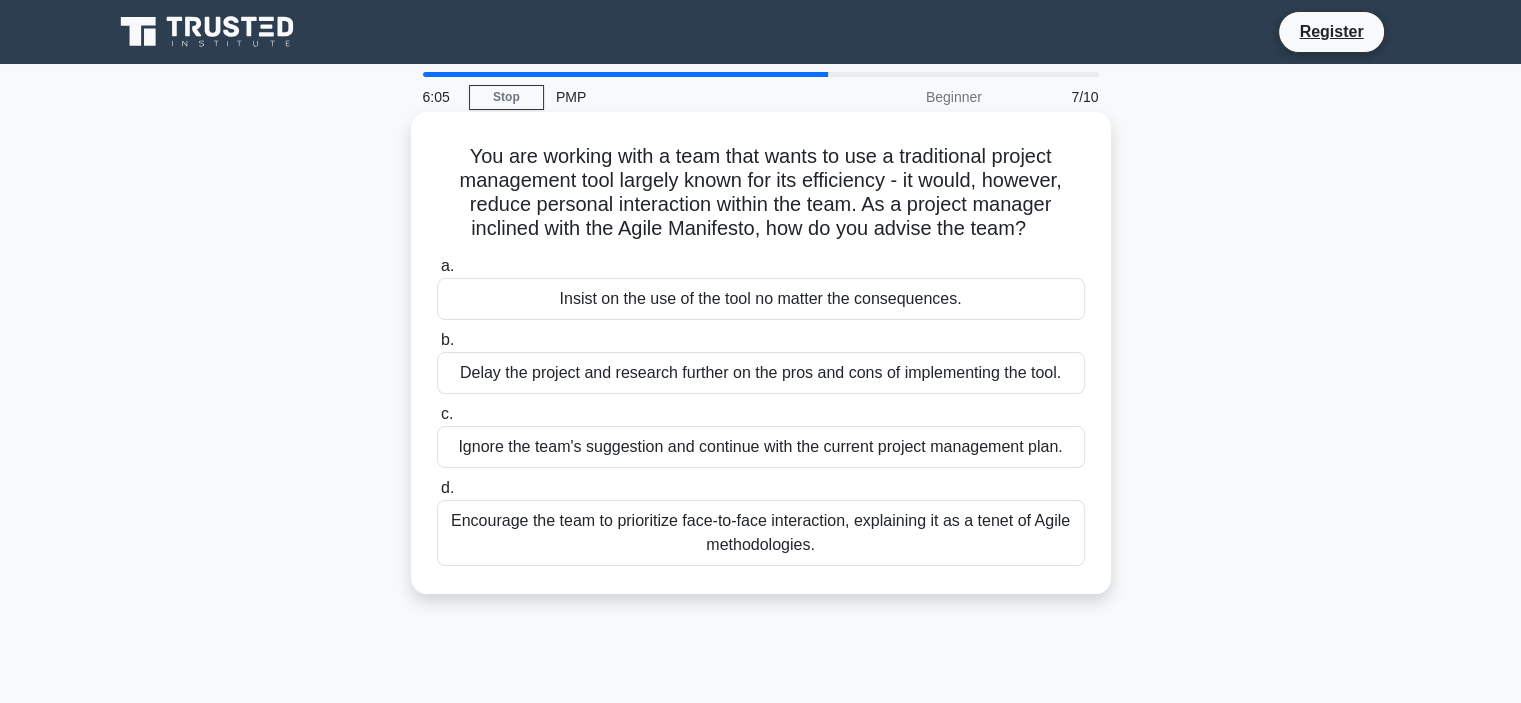 click on "Encourage the team to prioritize face-to-face interaction, explaining it as a tenet of Agile methodologies." at bounding box center [761, 533] 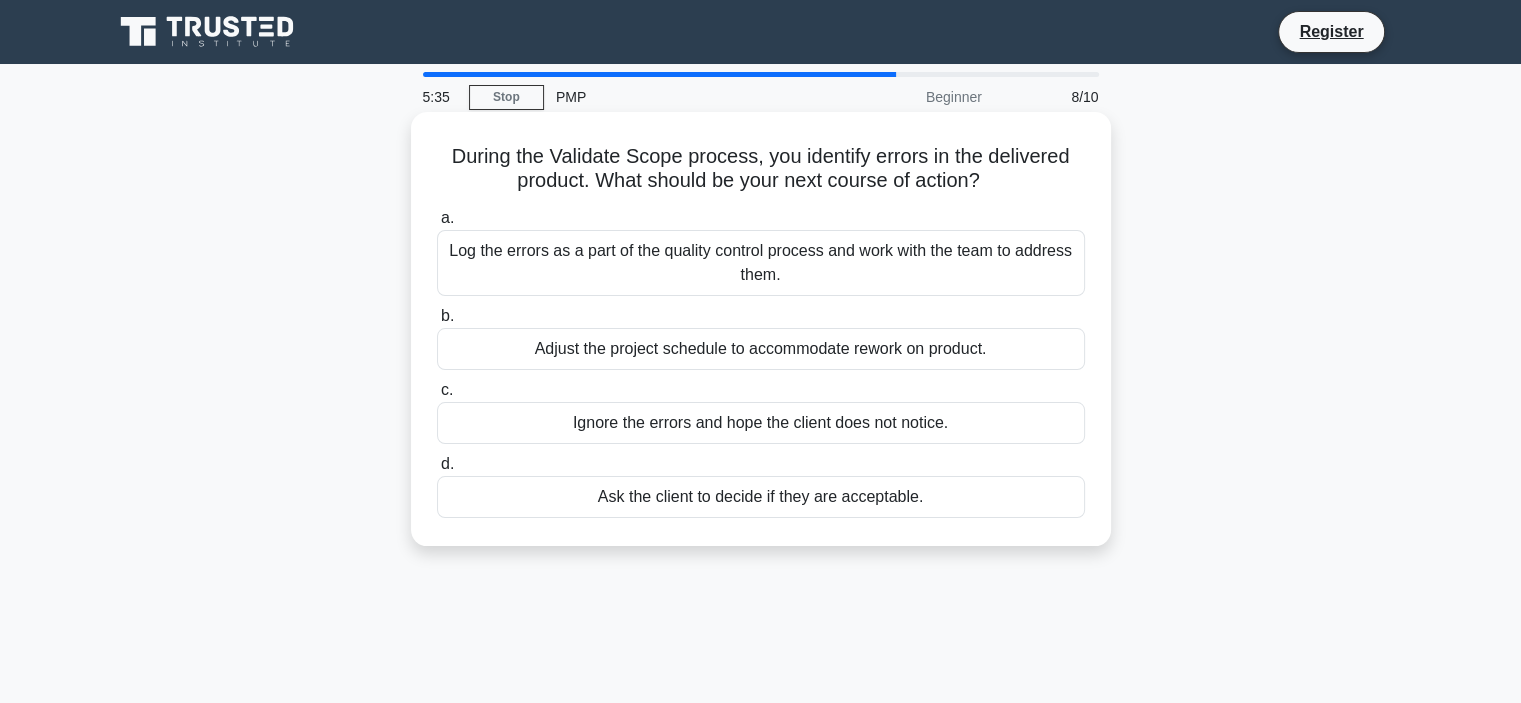 click on "Log the errors as a part of the quality control process and work with the team to address them." at bounding box center [761, 263] 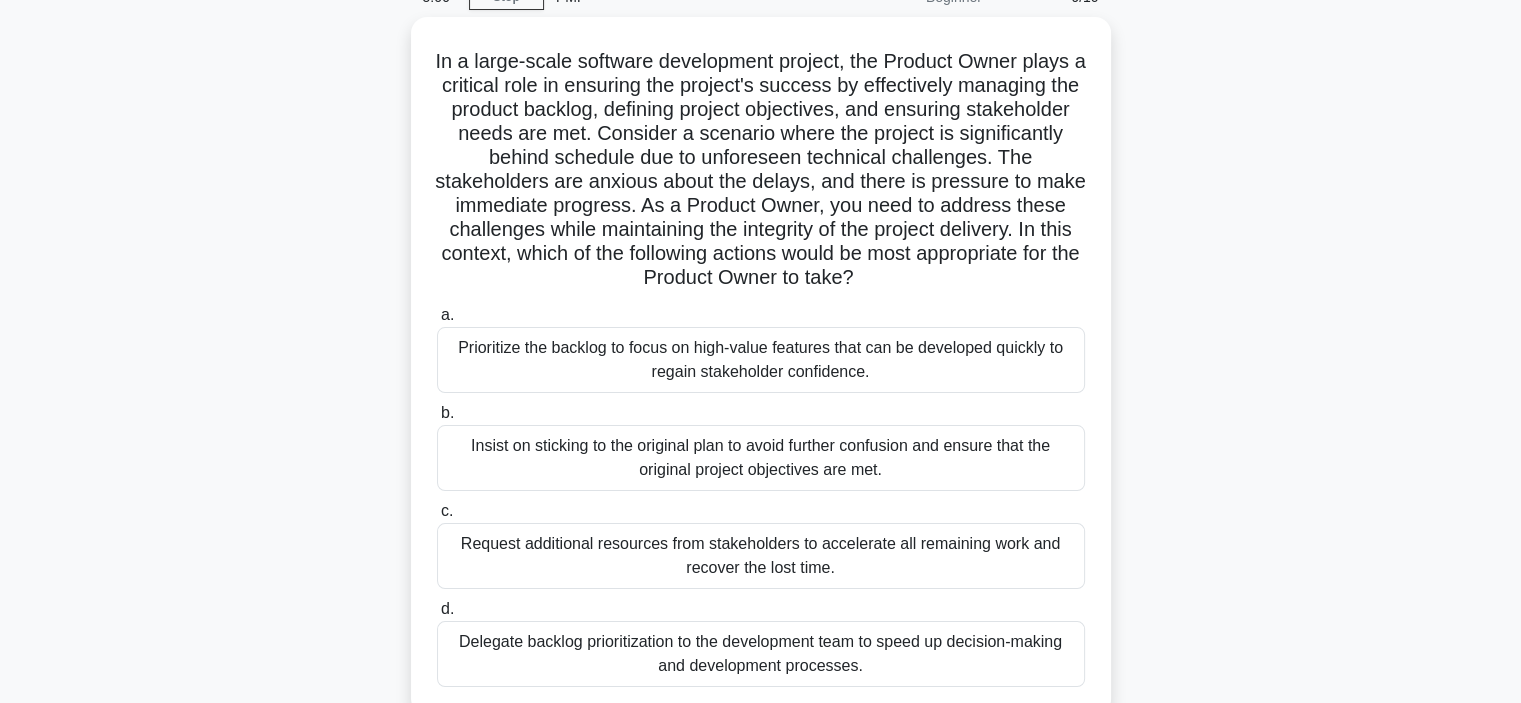 scroll, scrollTop: 200, scrollLeft: 0, axis: vertical 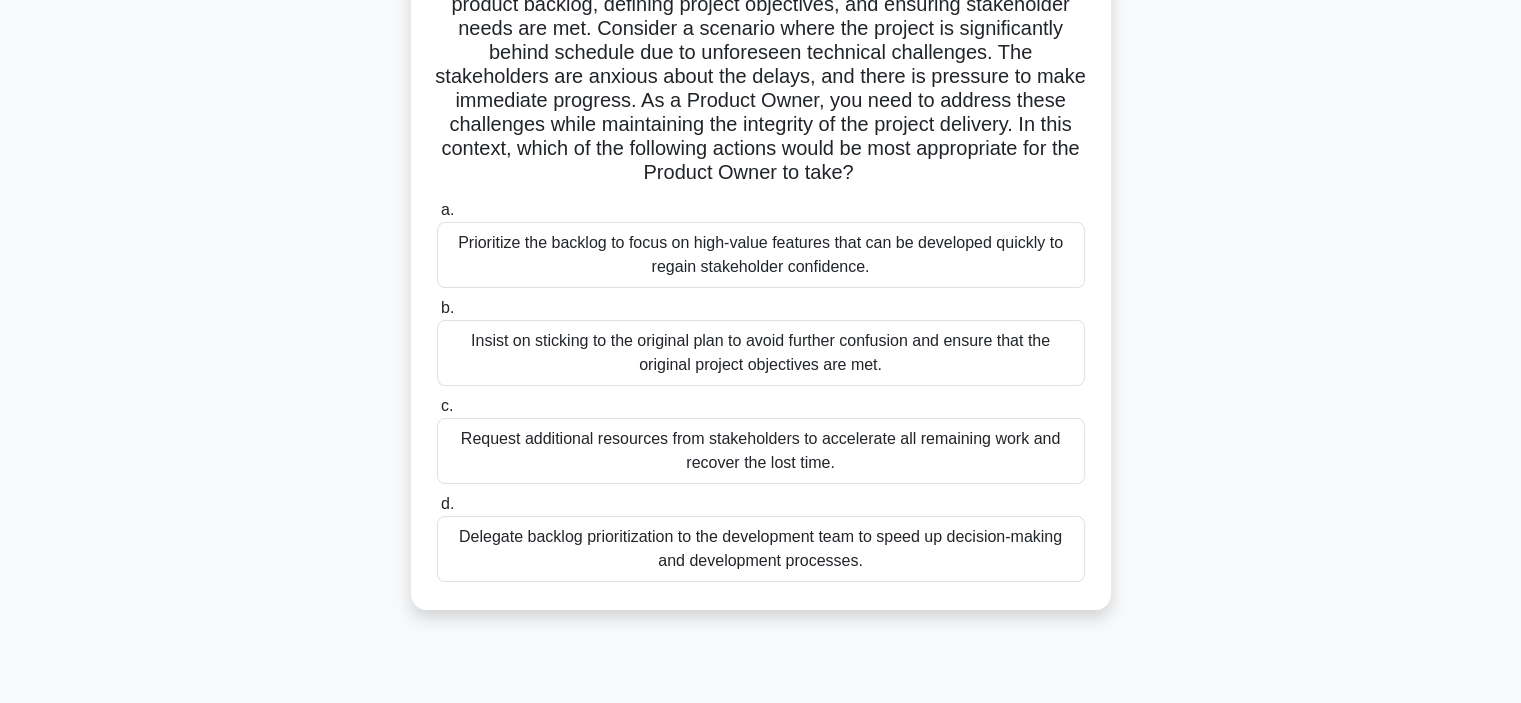click on "Delegate backlog prioritization to the development team to speed up decision-making and development processes." at bounding box center [761, 549] 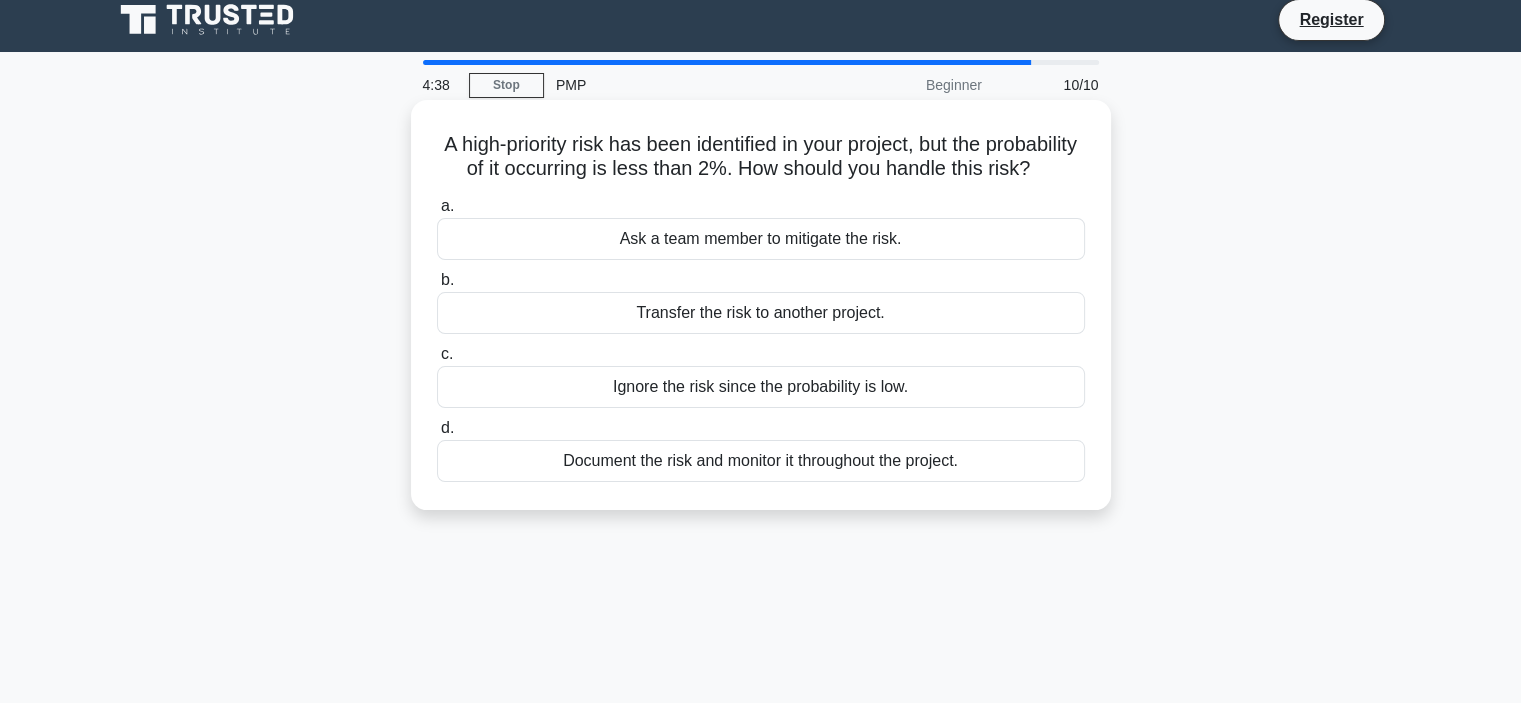 scroll, scrollTop: 0, scrollLeft: 0, axis: both 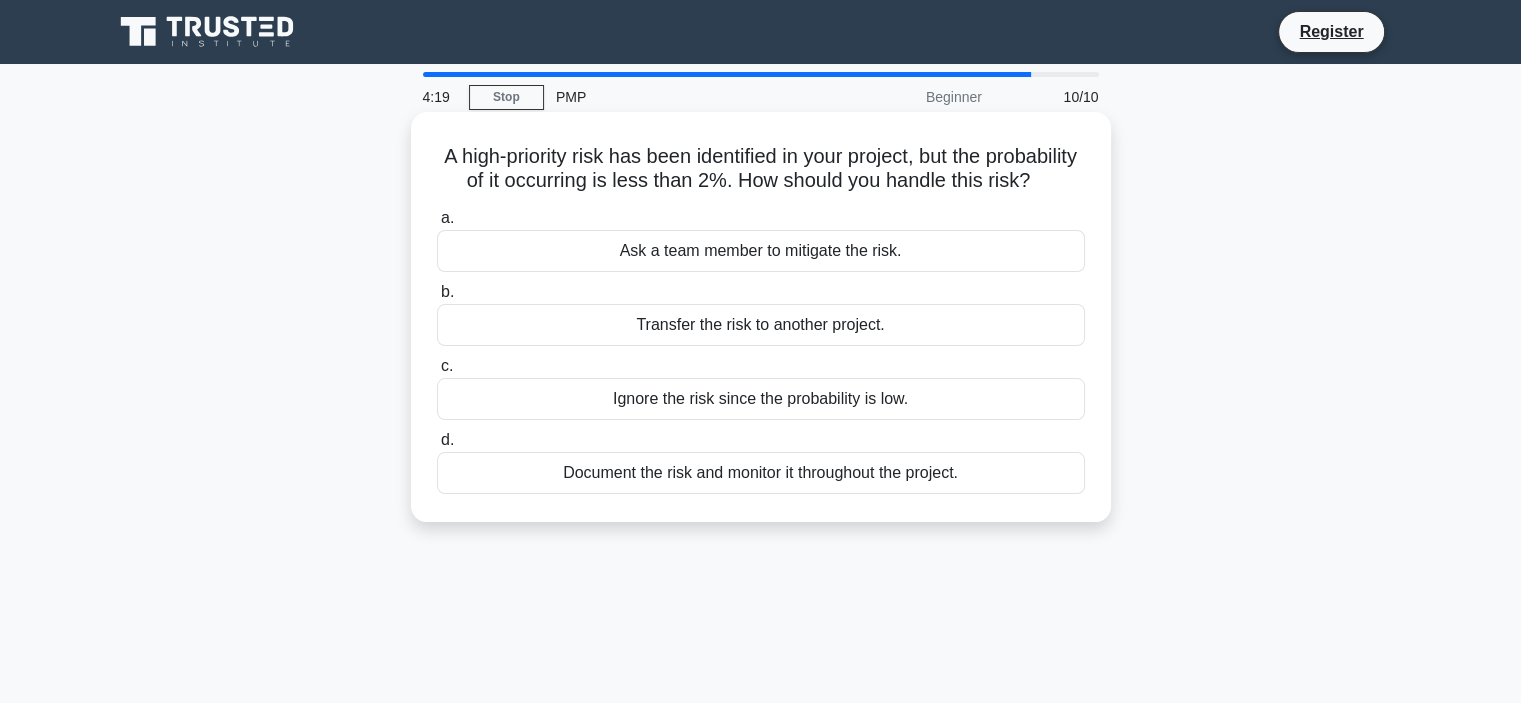 click on "Document the risk and monitor it throughout the project." at bounding box center [761, 473] 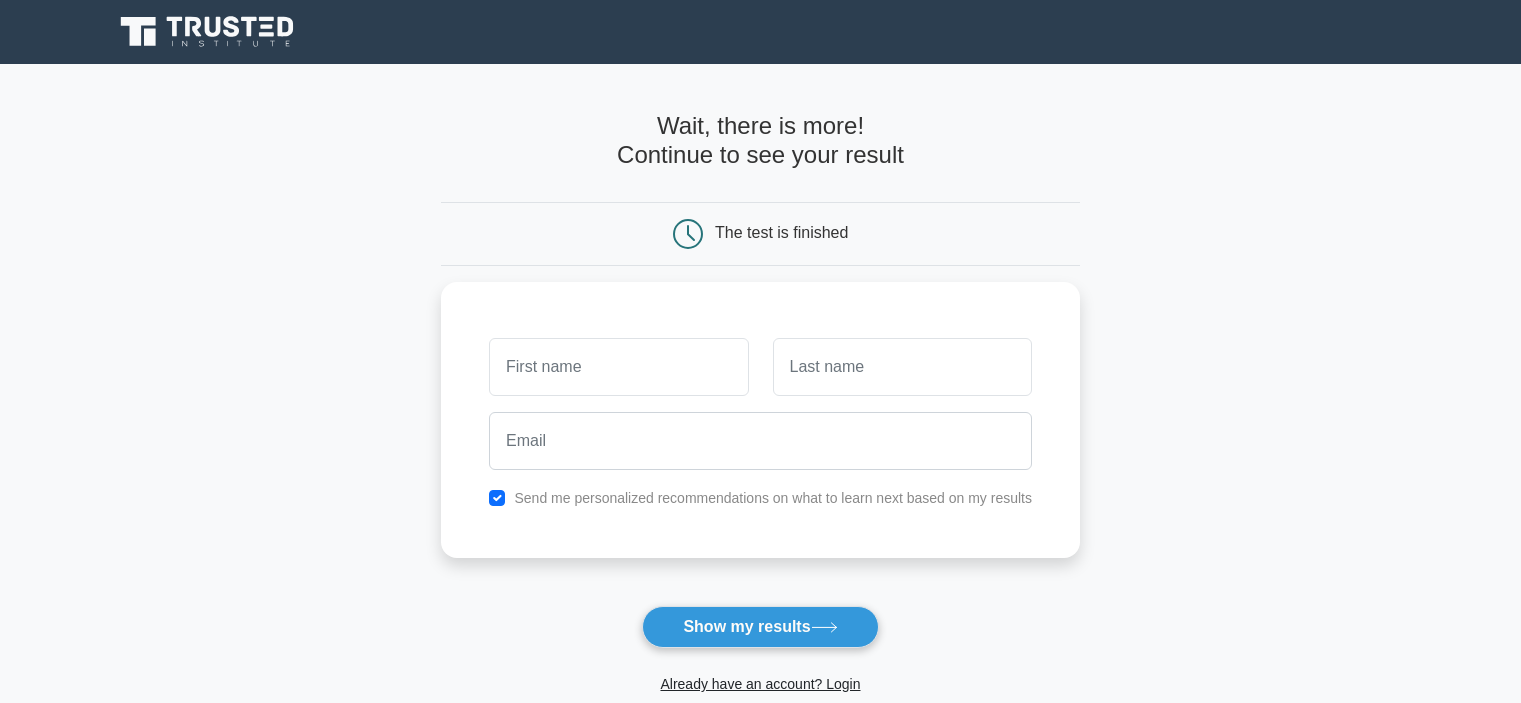 scroll, scrollTop: 0, scrollLeft: 0, axis: both 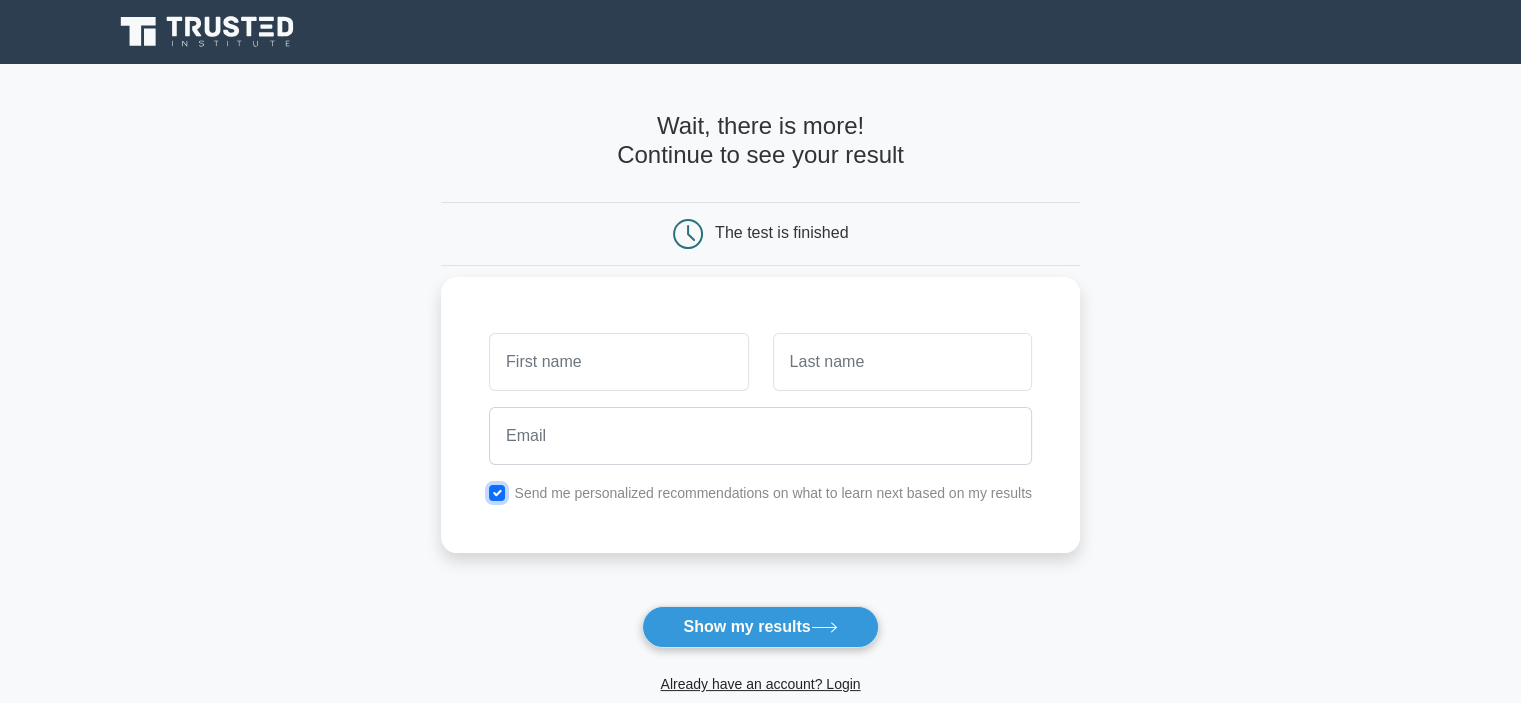 click at bounding box center (497, 493) 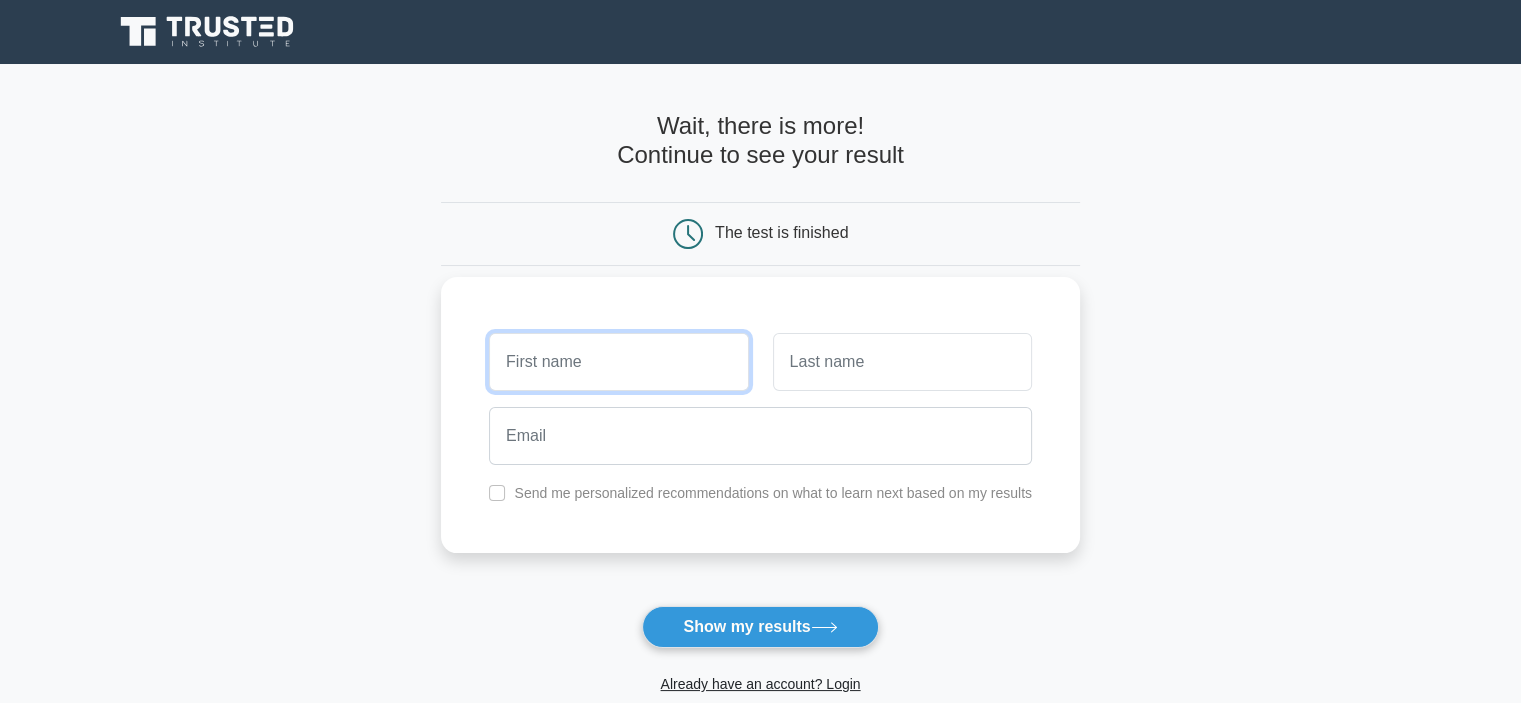 click at bounding box center (618, 362) 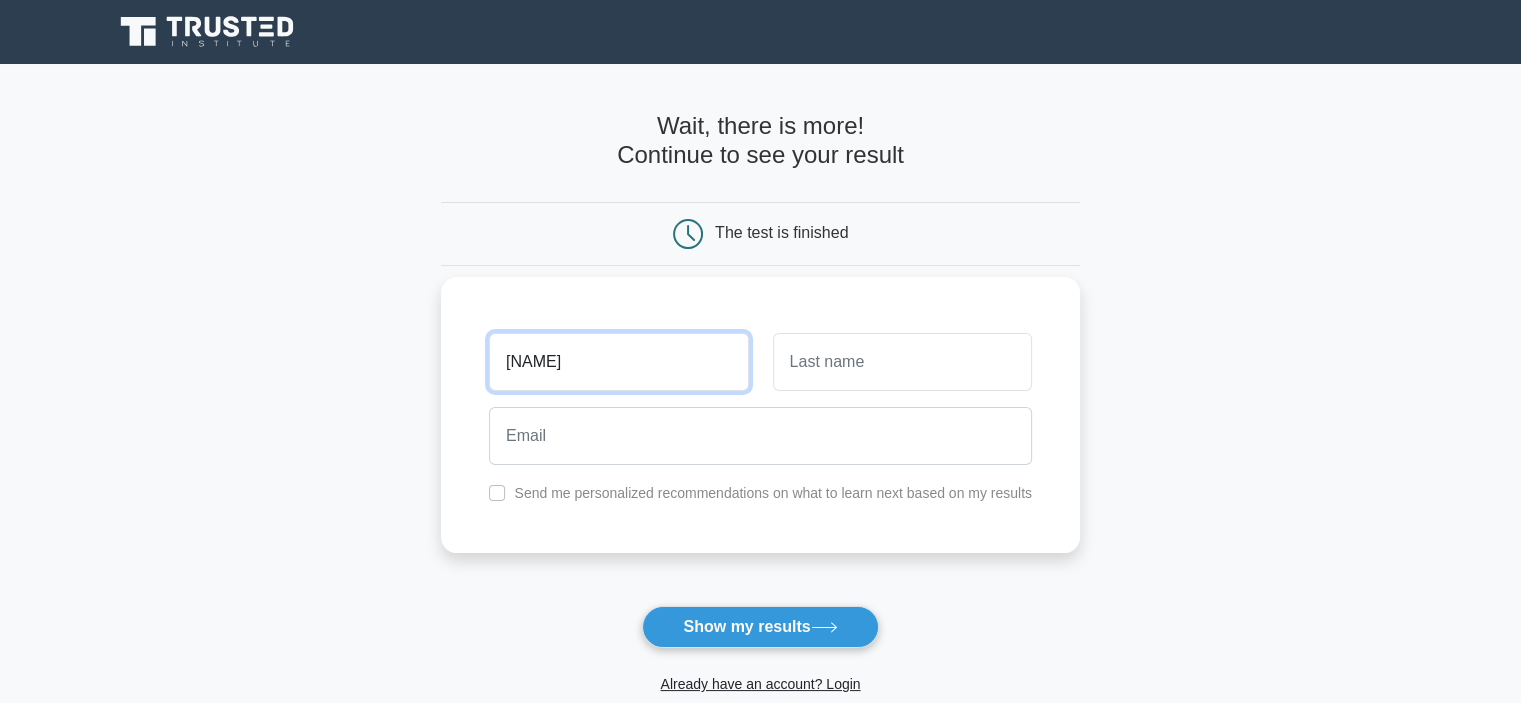 type on "kesavan" 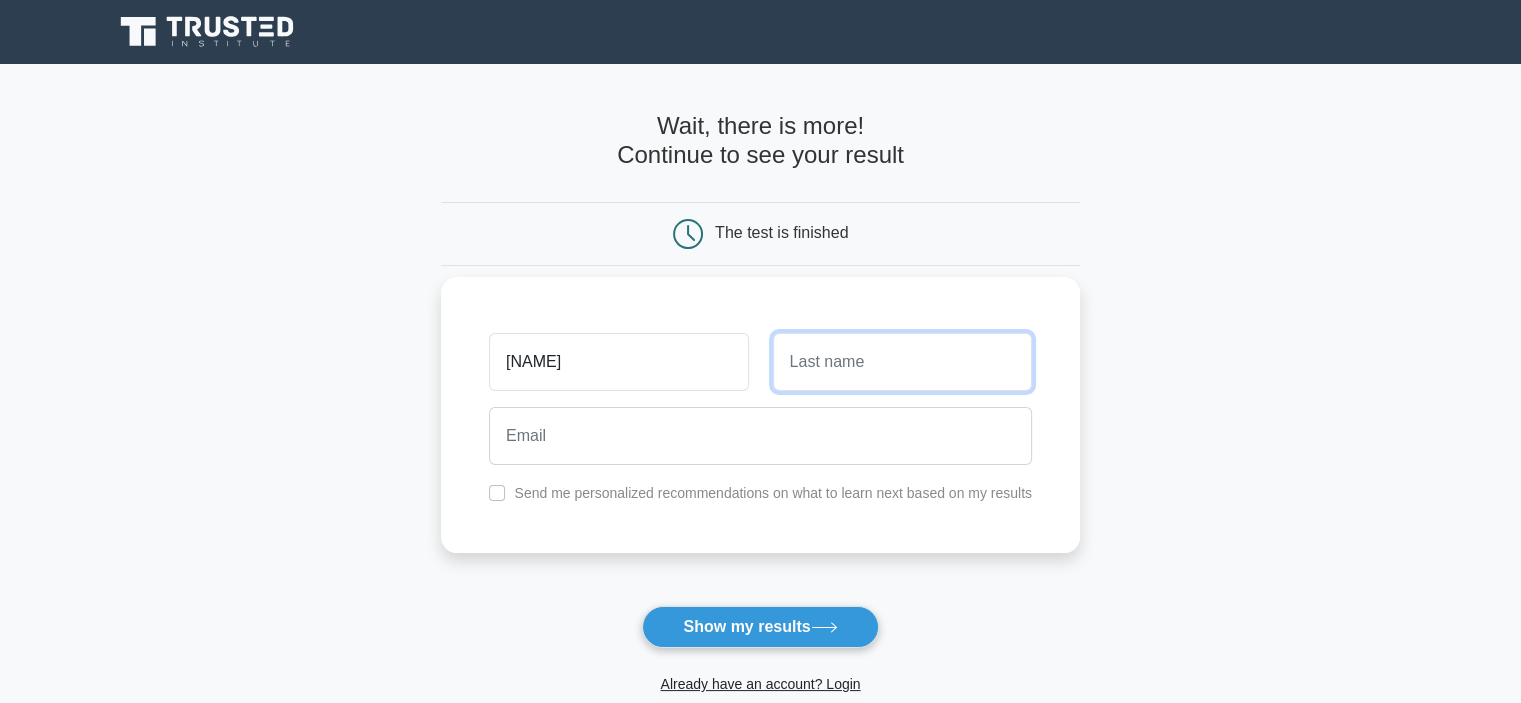 click at bounding box center (902, 362) 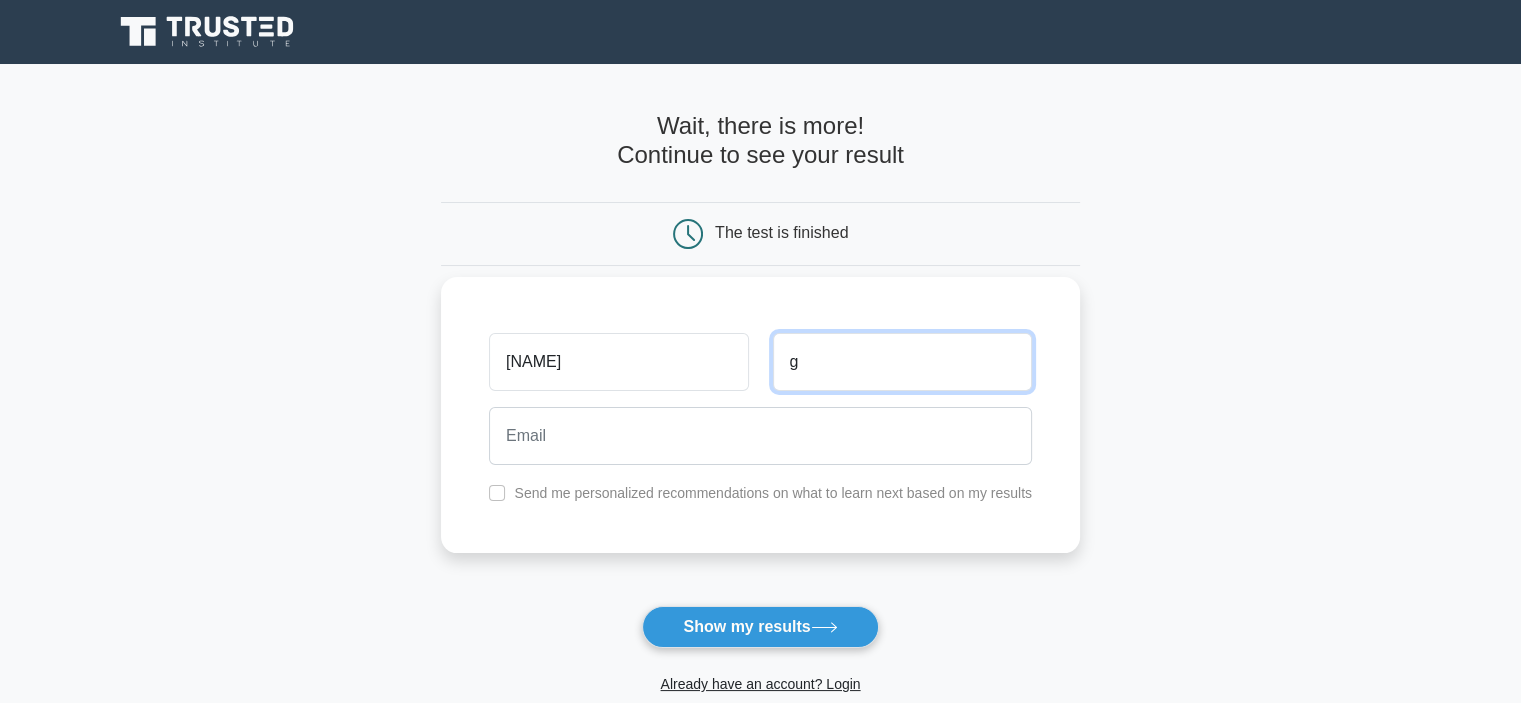 type on "g" 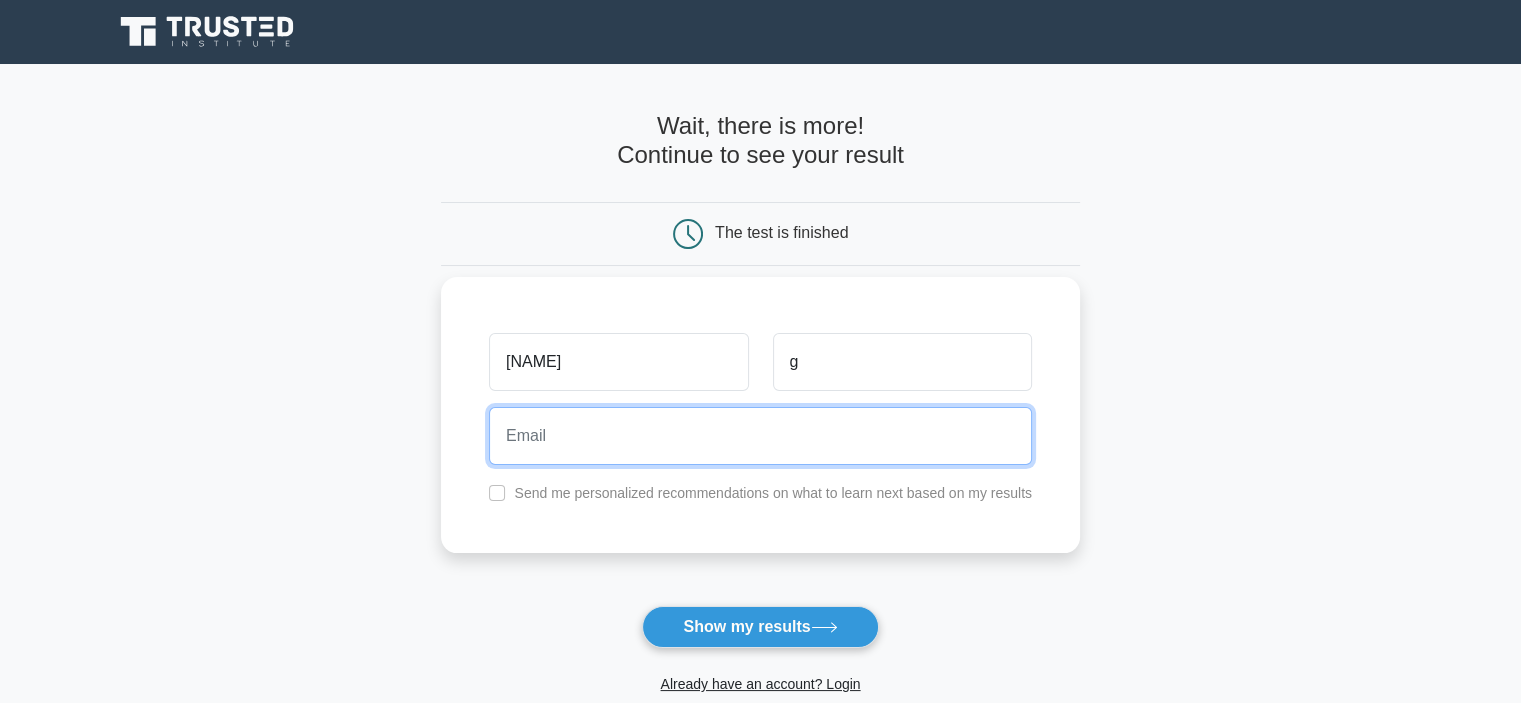 click at bounding box center (760, 436) 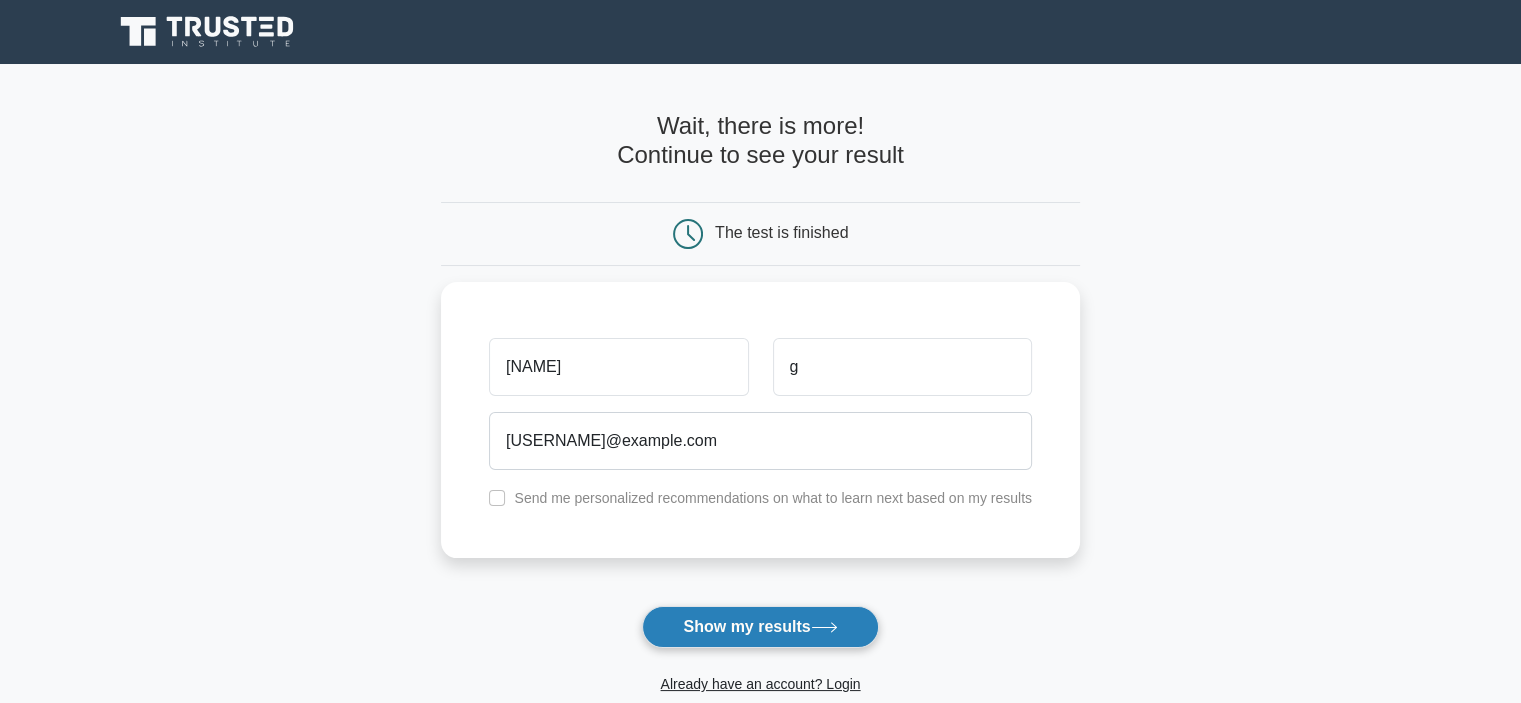 click on "Show my results" at bounding box center [760, 627] 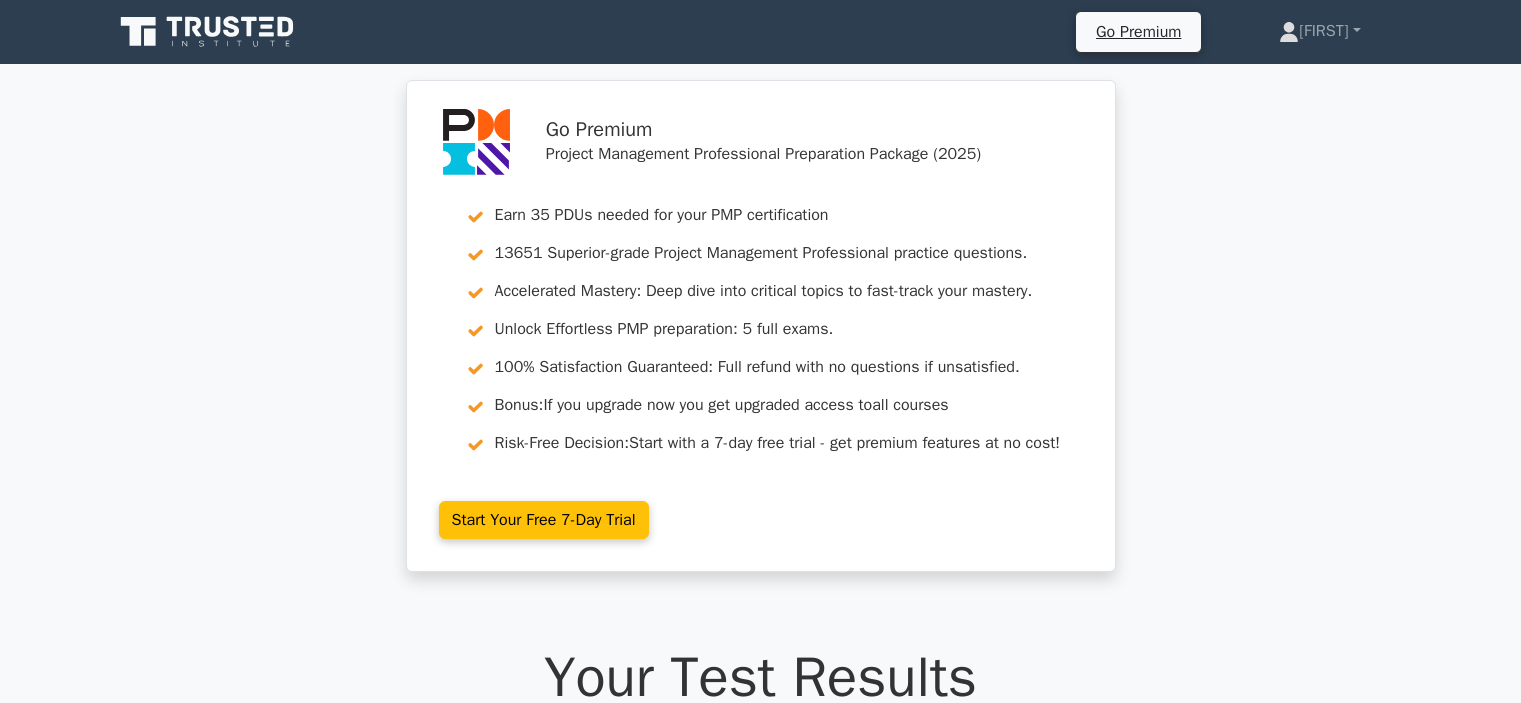 scroll, scrollTop: 0, scrollLeft: 0, axis: both 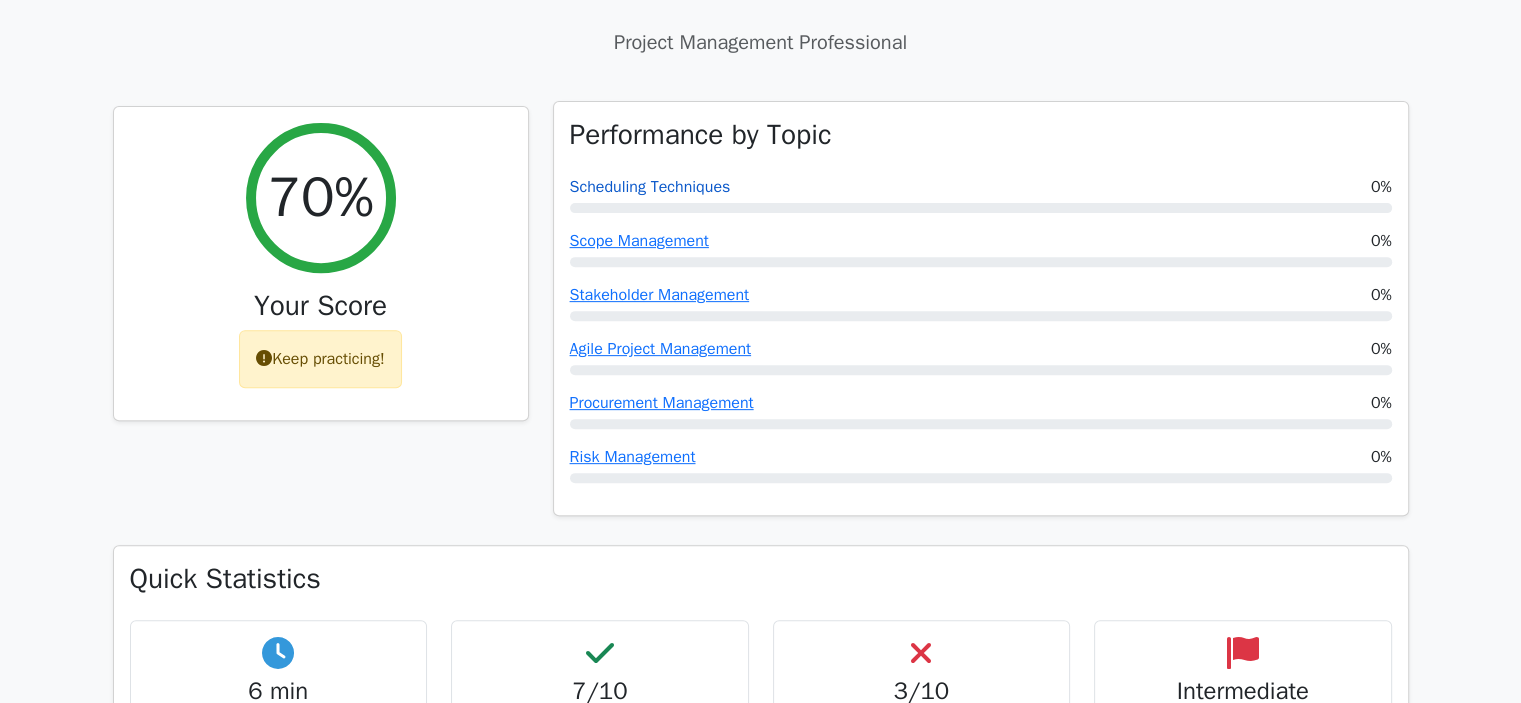 click on "Scheduling Techniques" at bounding box center [650, 187] 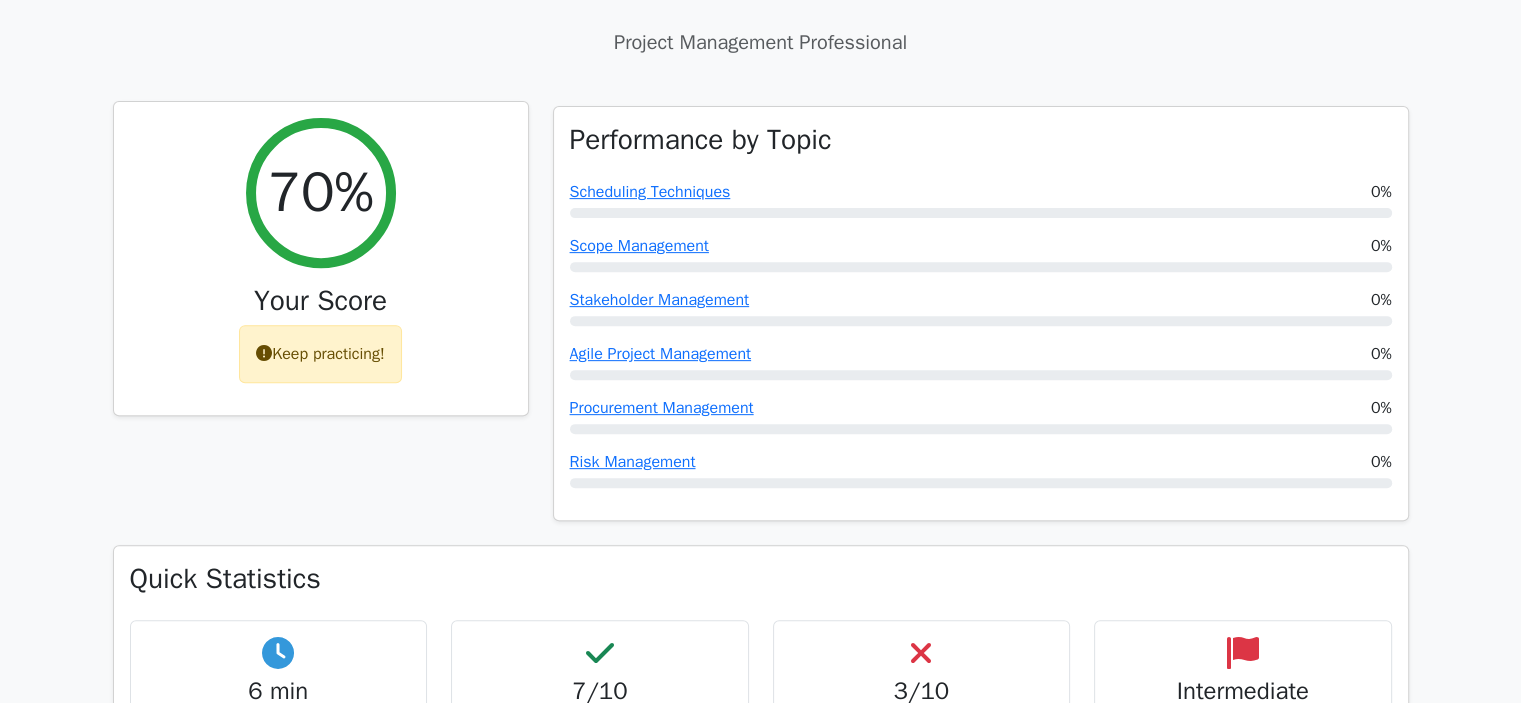 click at bounding box center (264, 353) 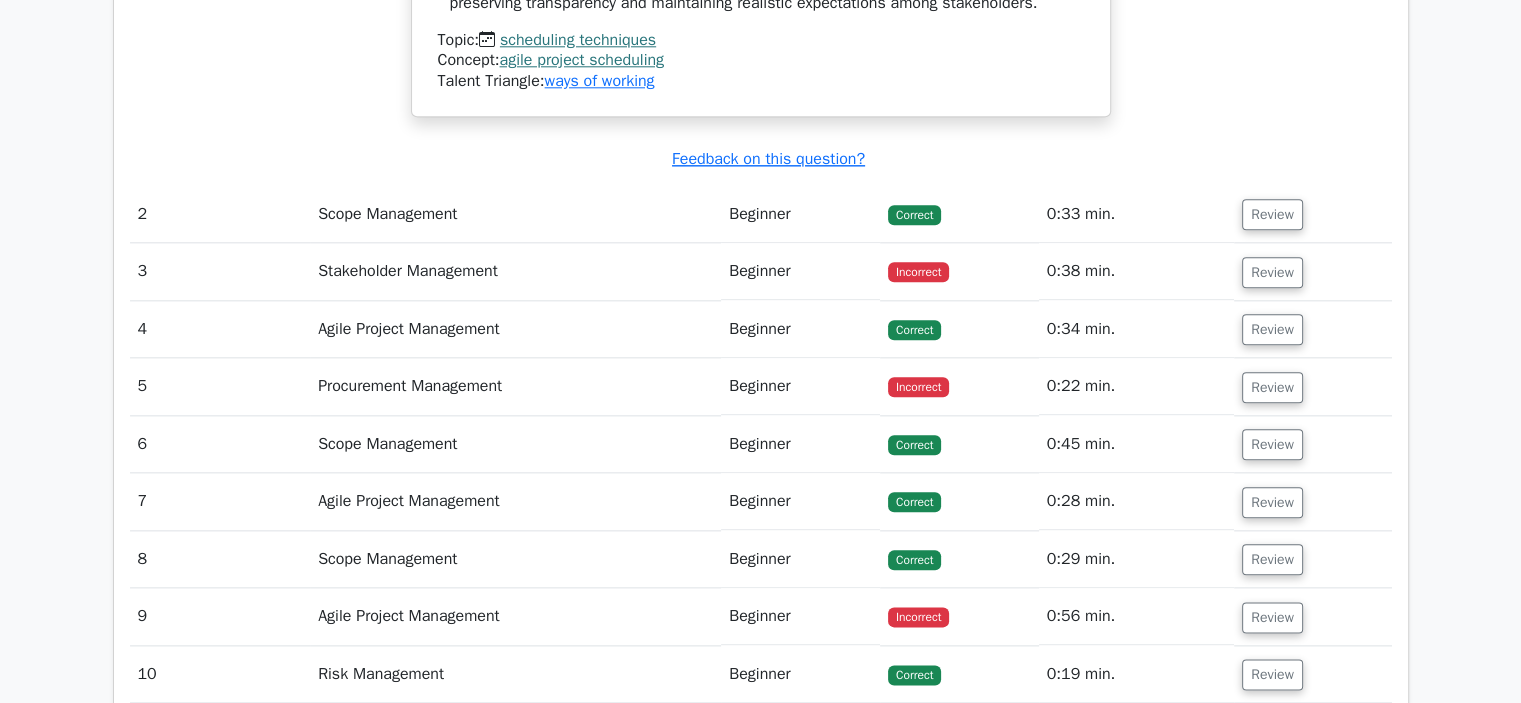 scroll, scrollTop: 2300, scrollLeft: 0, axis: vertical 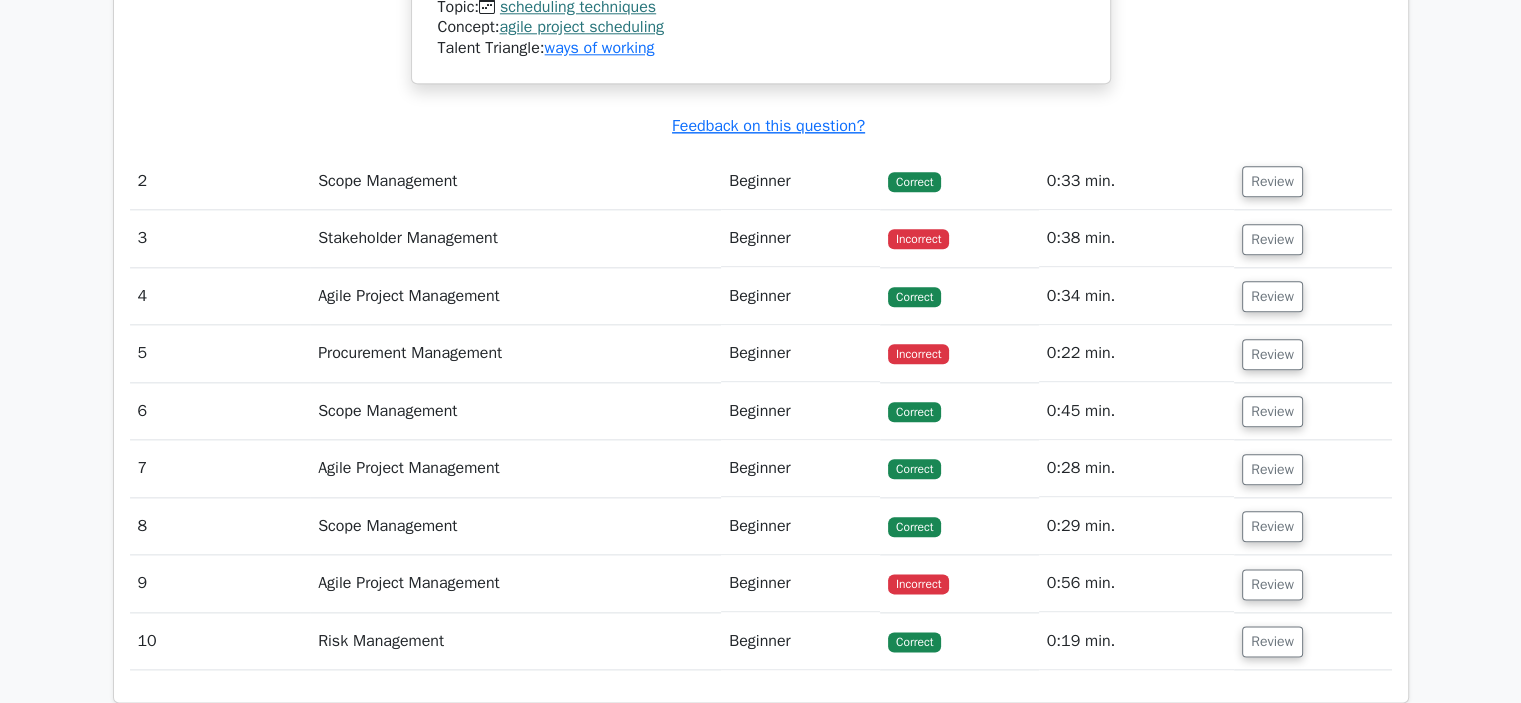 click on "Stakeholder Management" at bounding box center [515, 238] 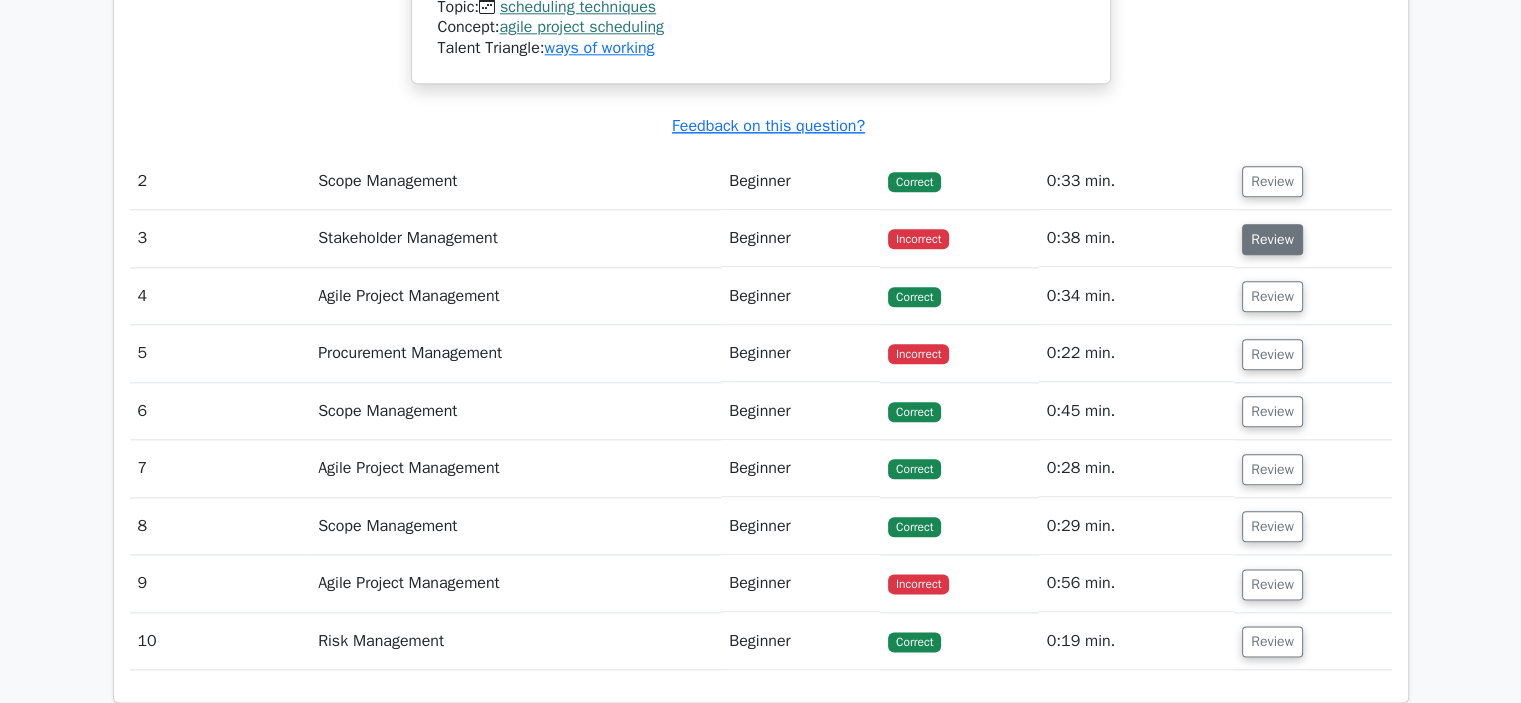 click on "Review" at bounding box center [1272, 239] 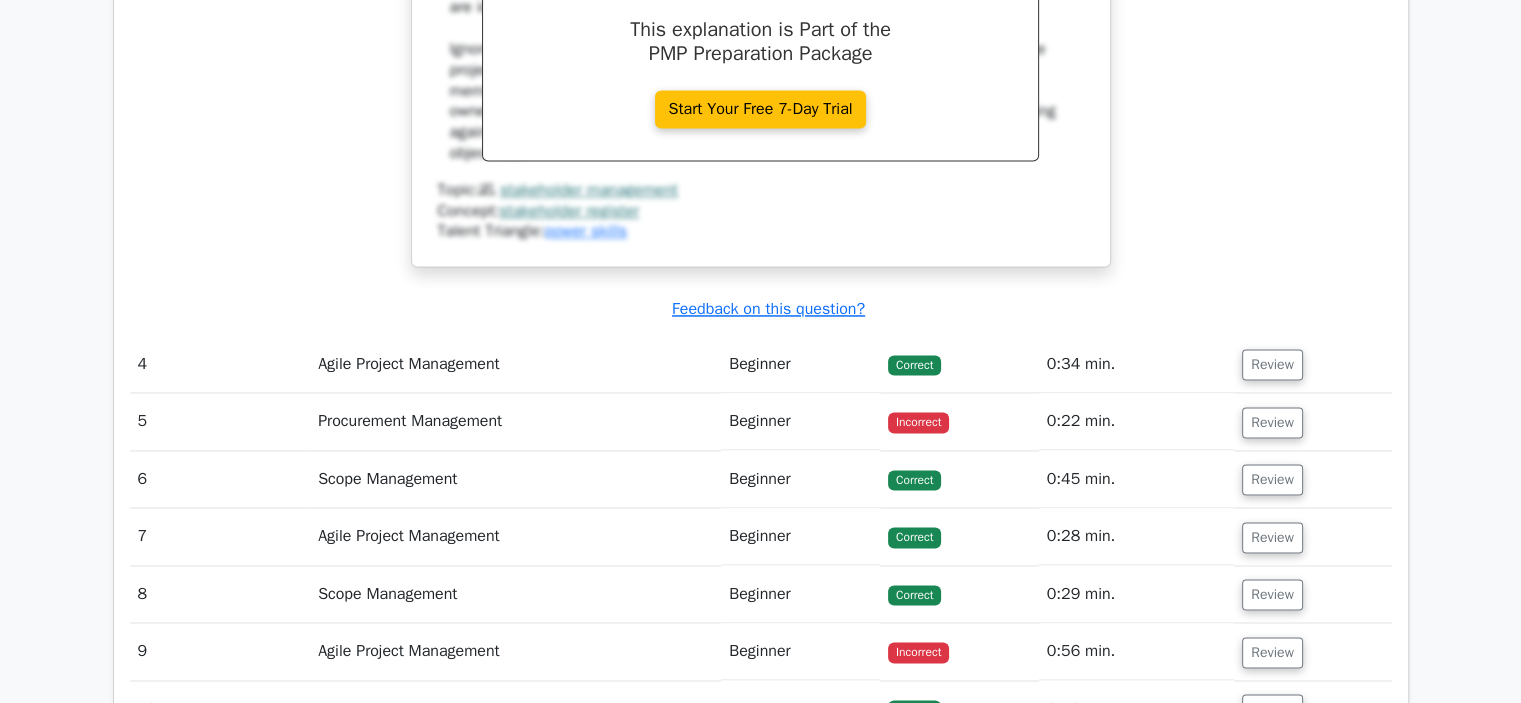 scroll, scrollTop: 3100, scrollLeft: 0, axis: vertical 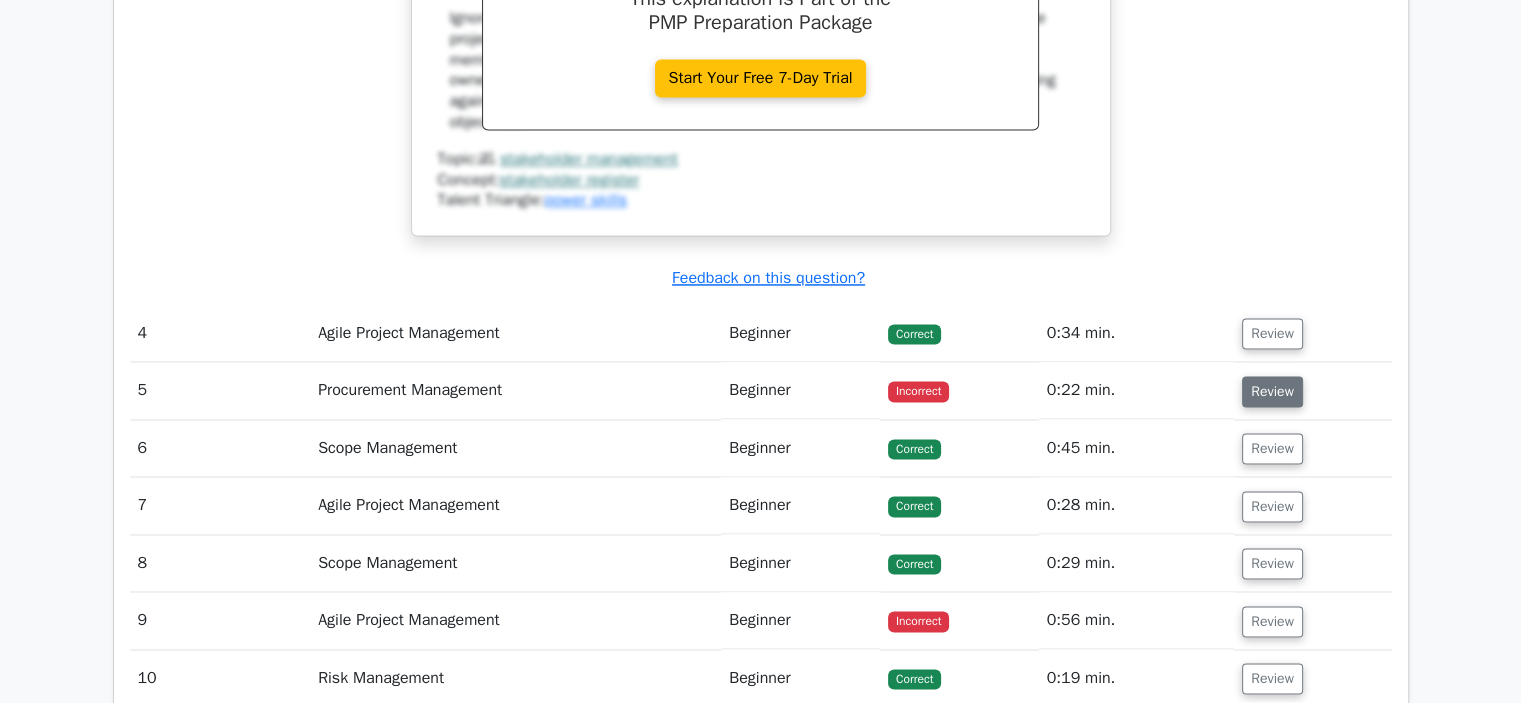 click on "Review" at bounding box center (1272, 391) 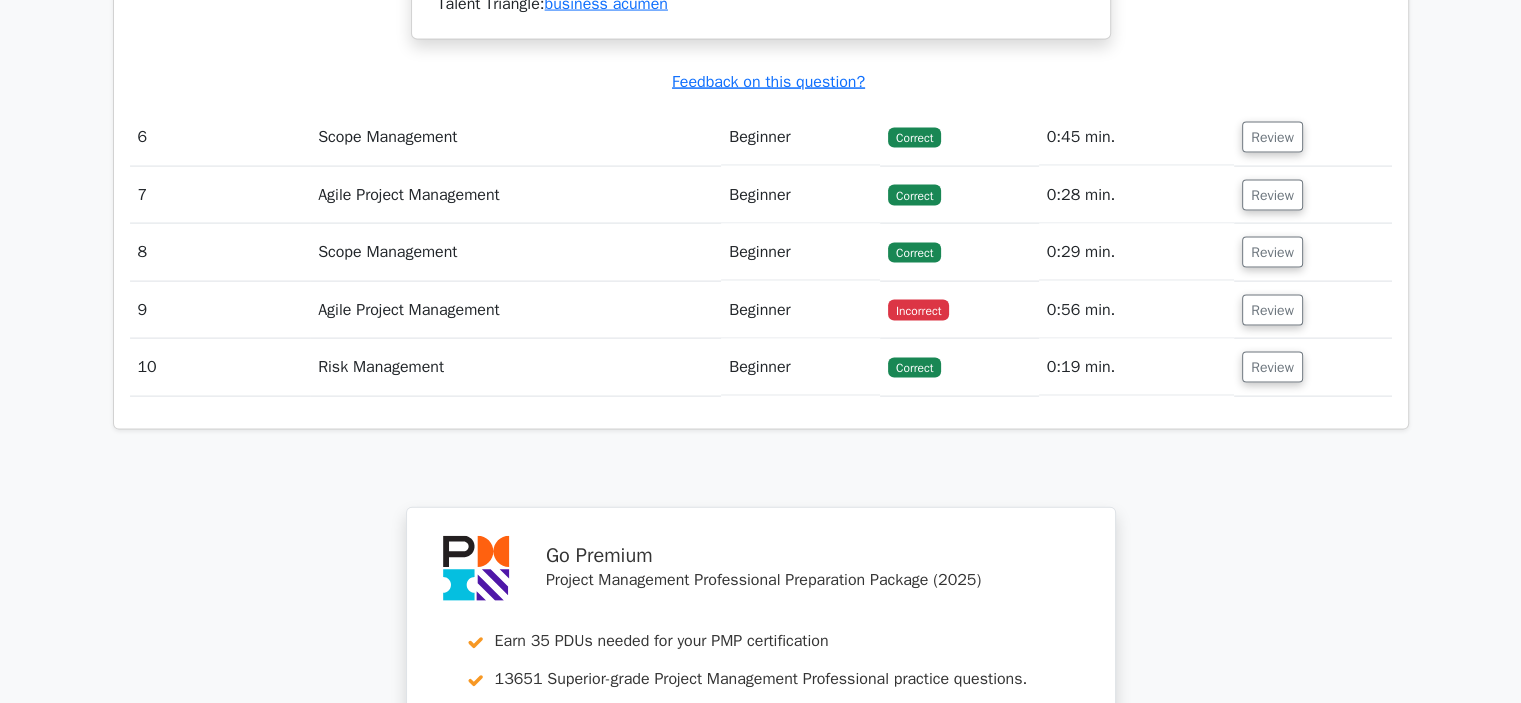 scroll, scrollTop: 4200, scrollLeft: 0, axis: vertical 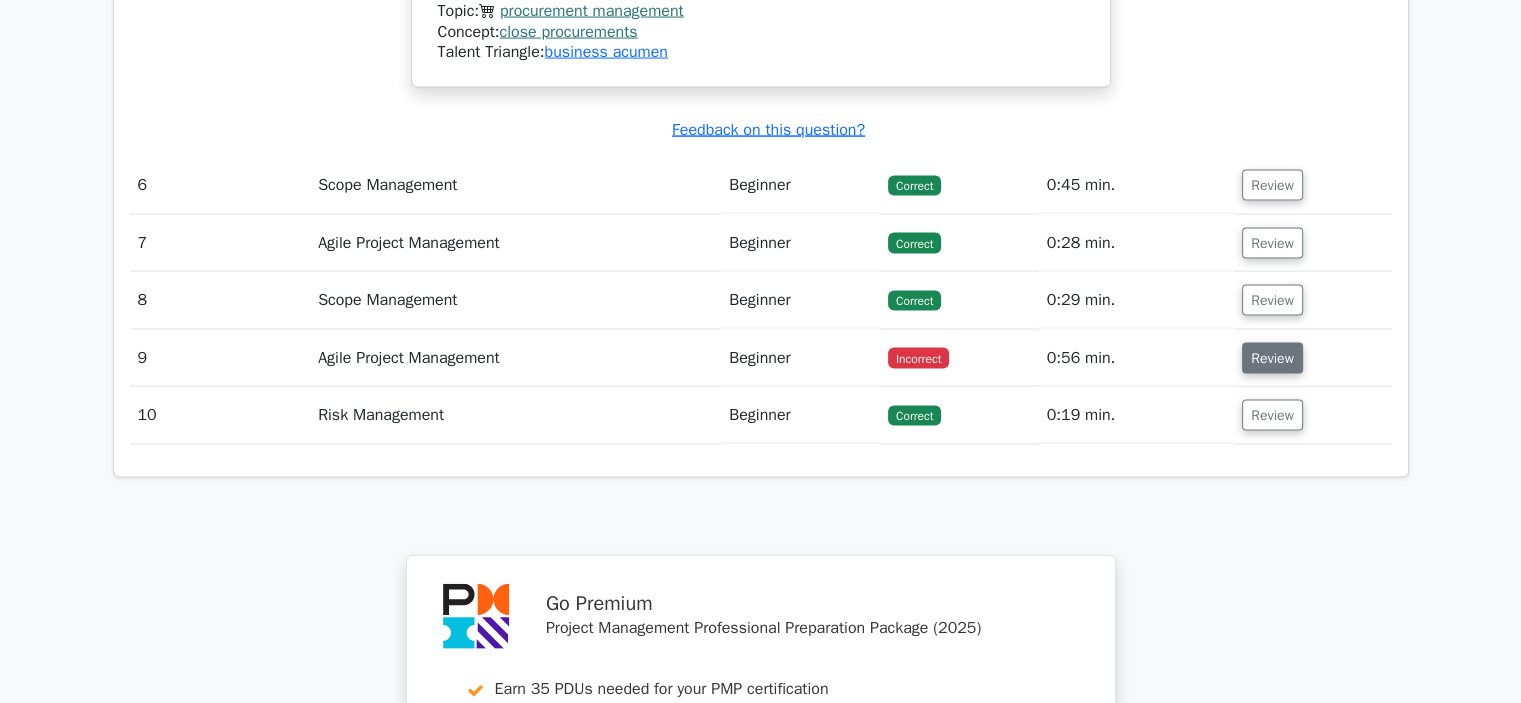click on "Review" at bounding box center [1272, 358] 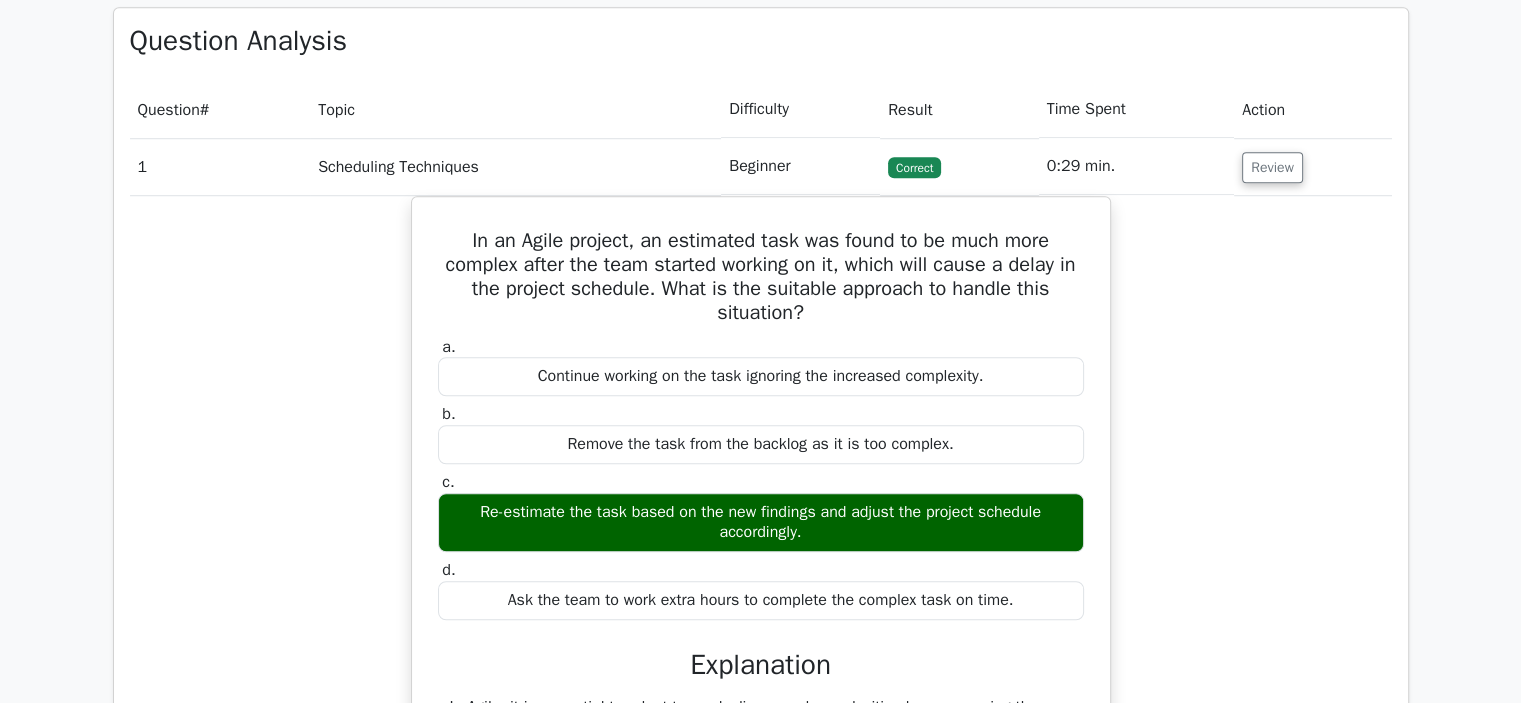 scroll, scrollTop: 800, scrollLeft: 0, axis: vertical 